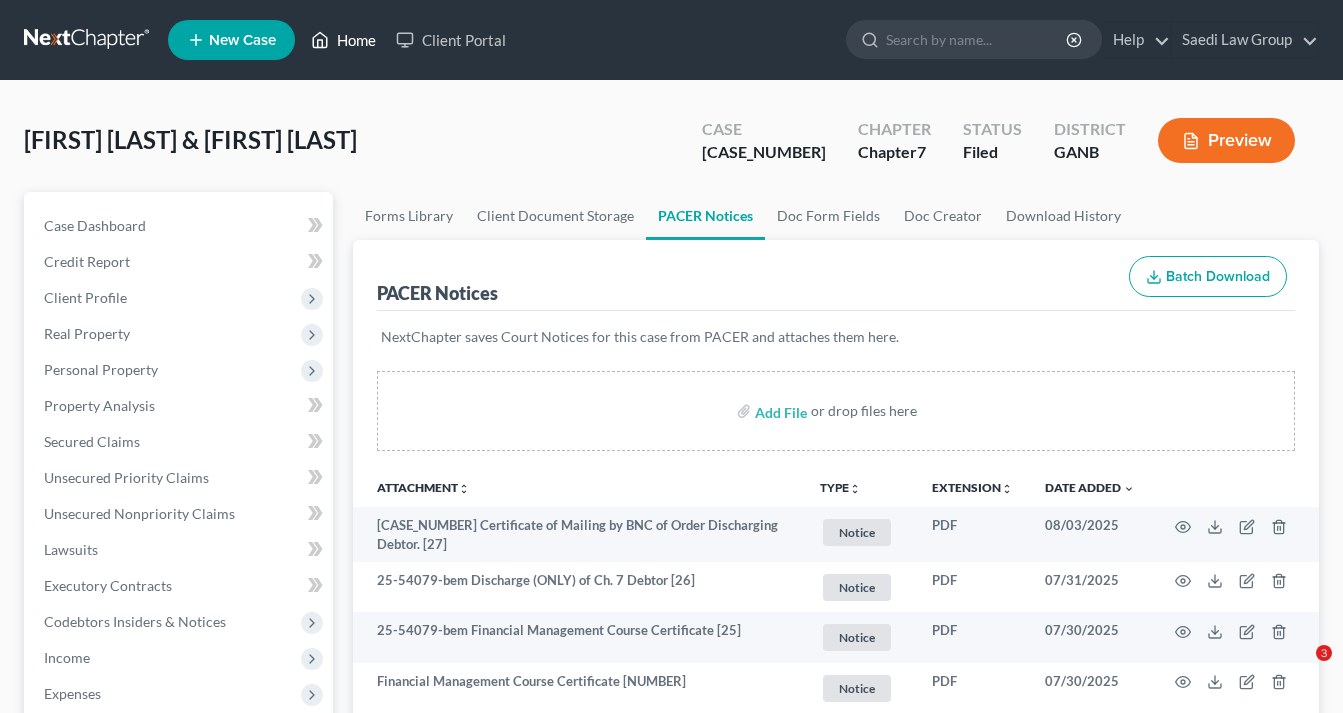 scroll, scrollTop: 0, scrollLeft: 0, axis: both 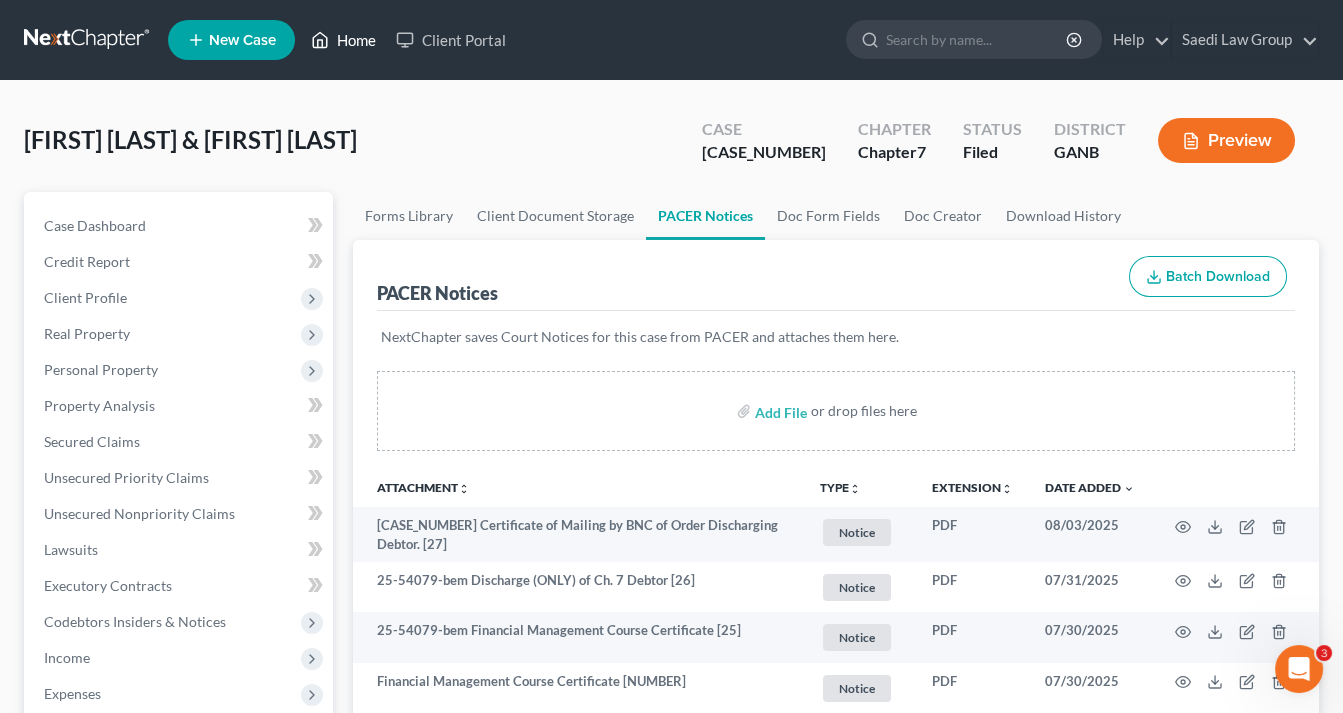 click on "Home" at bounding box center (343, 40) 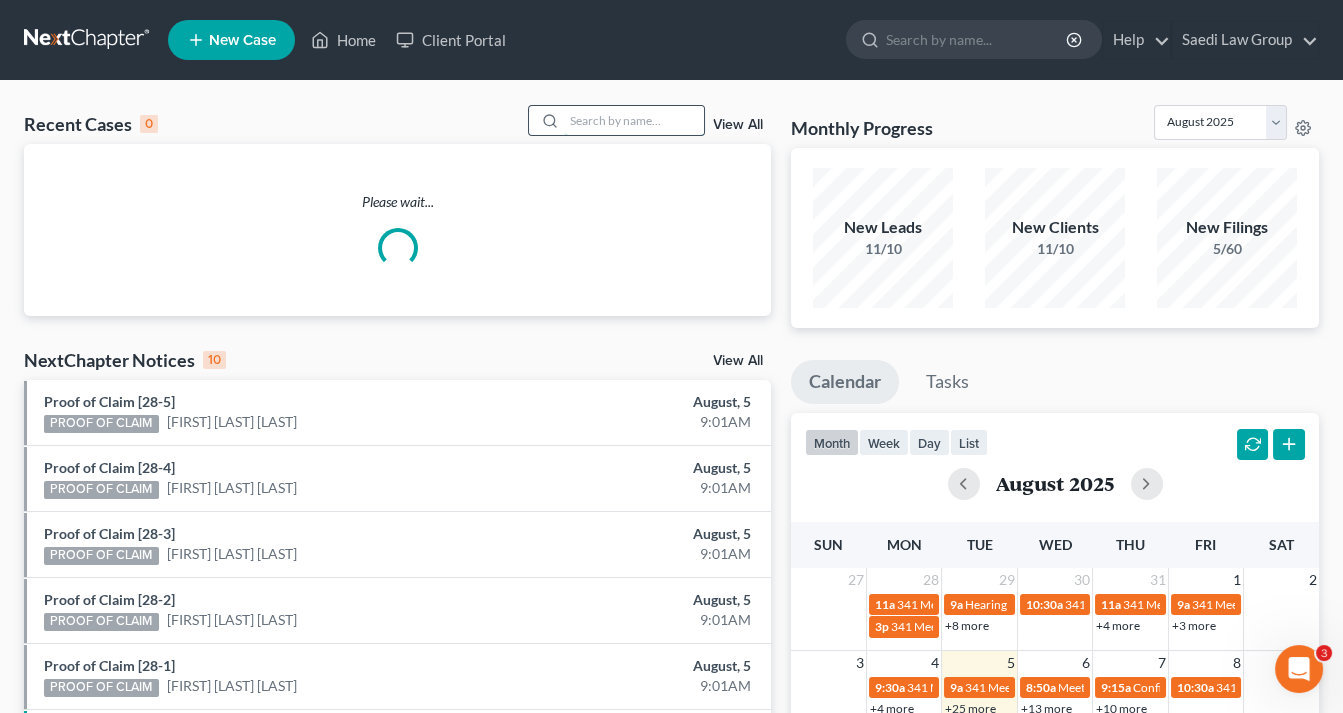 click at bounding box center (634, 120) 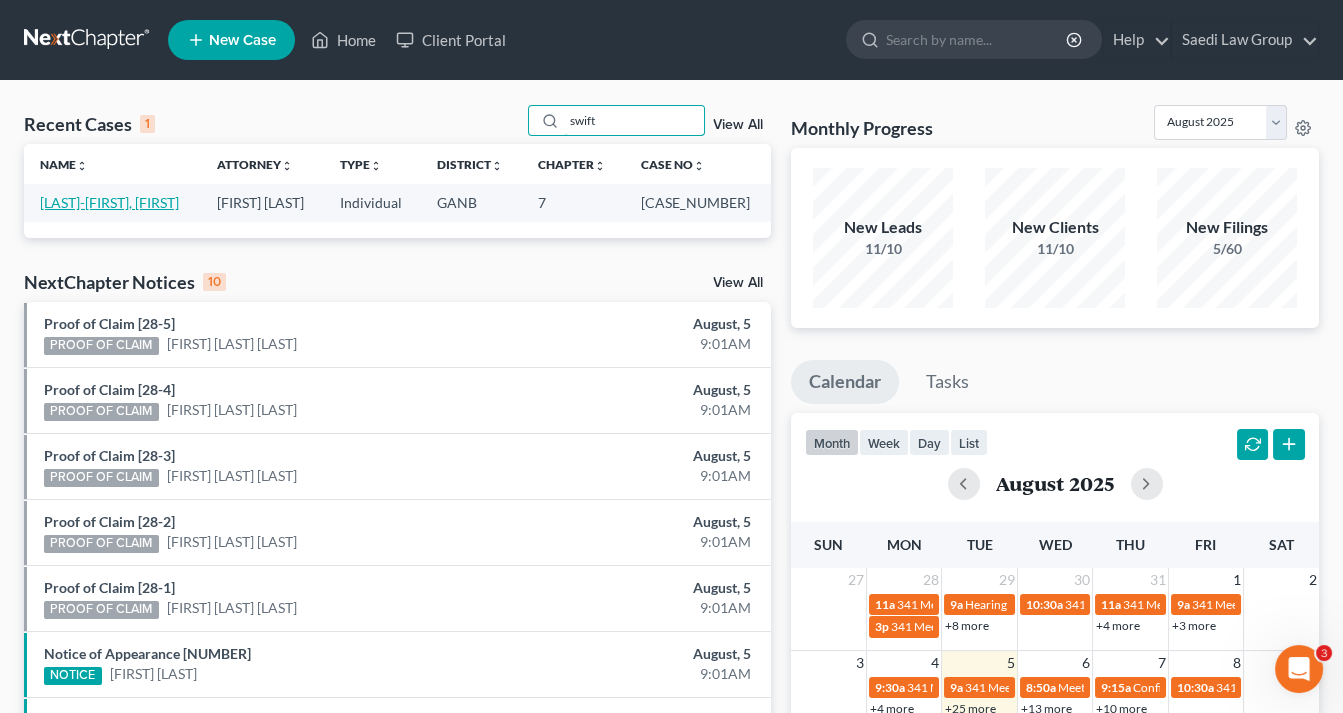 type on "swift" 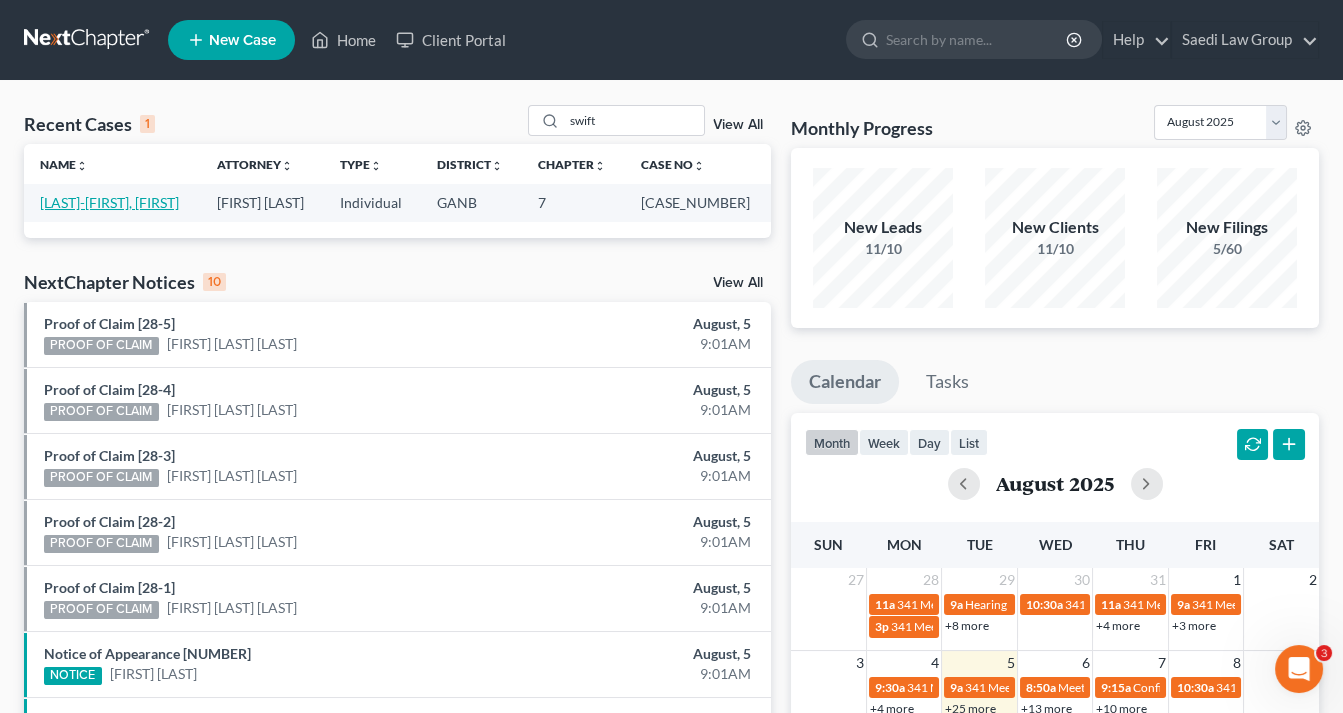 click on "[LAST]-[FIRST], [FIRST]" at bounding box center (109, 202) 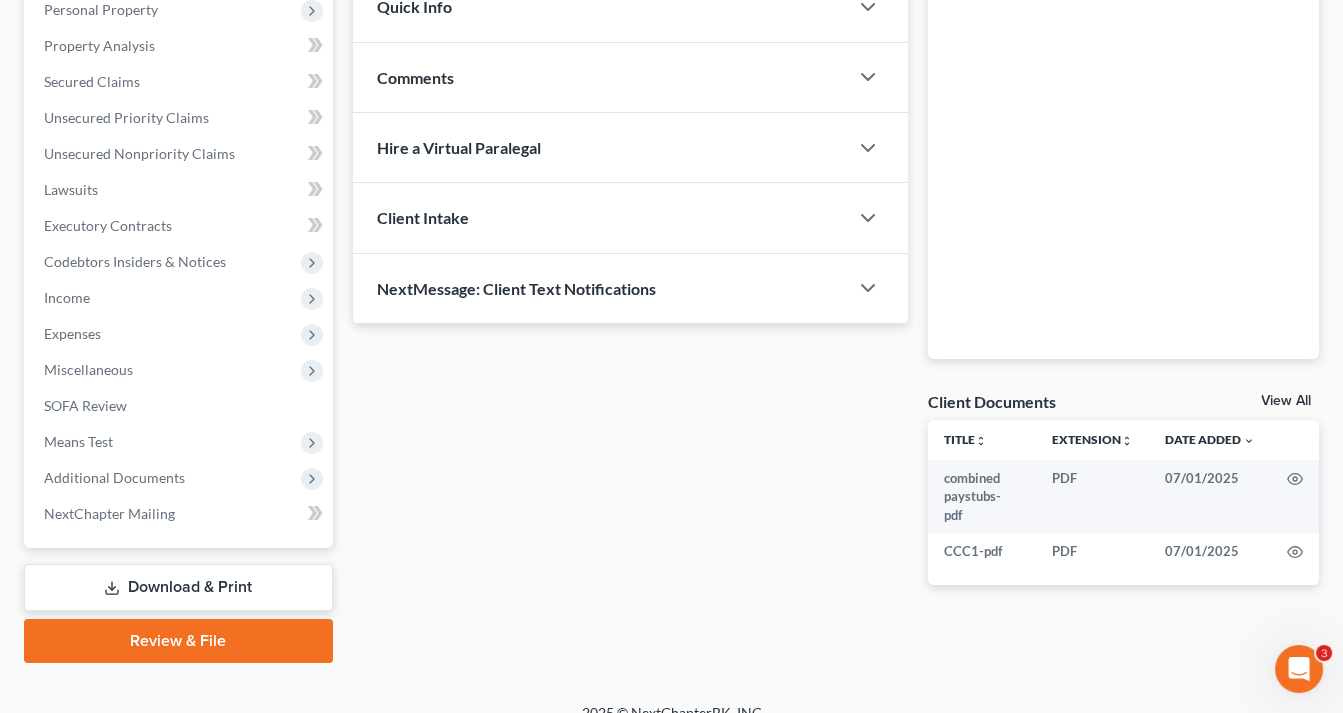 scroll, scrollTop: 382, scrollLeft: 0, axis: vertical 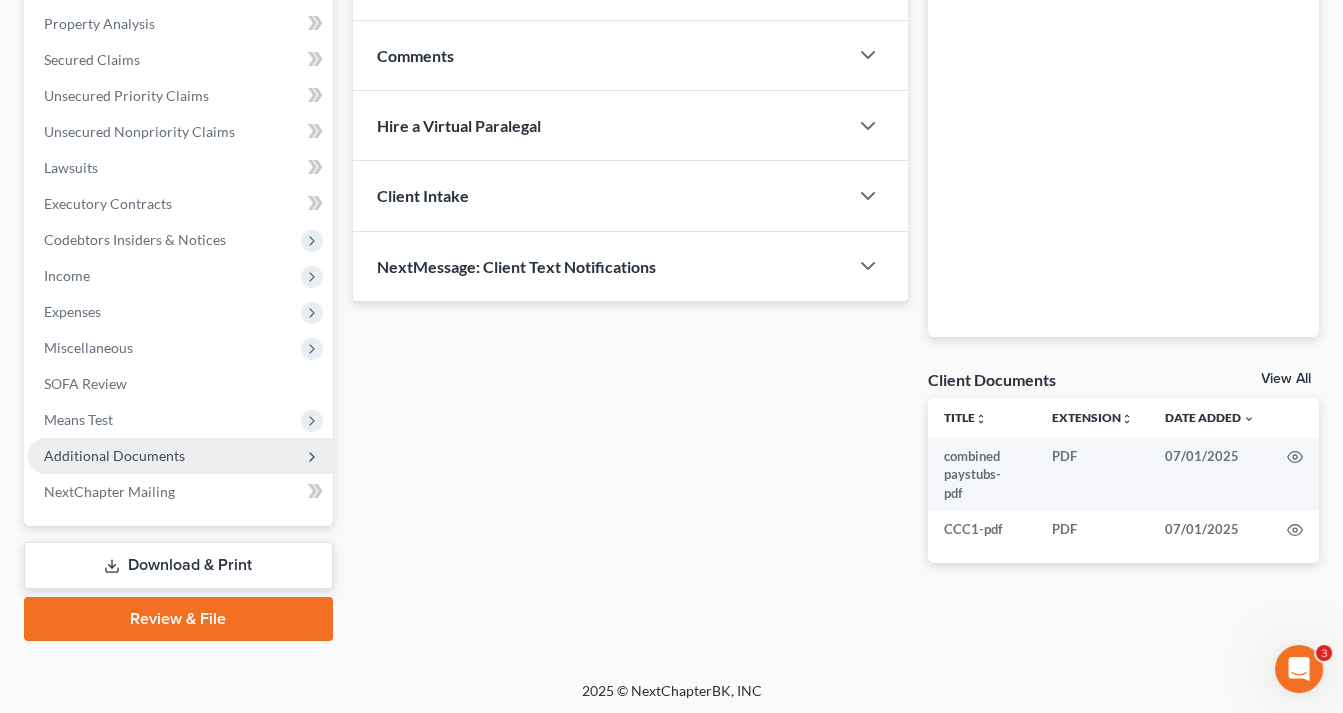 click on "Additional Documents" at bounding box center [180, 456] 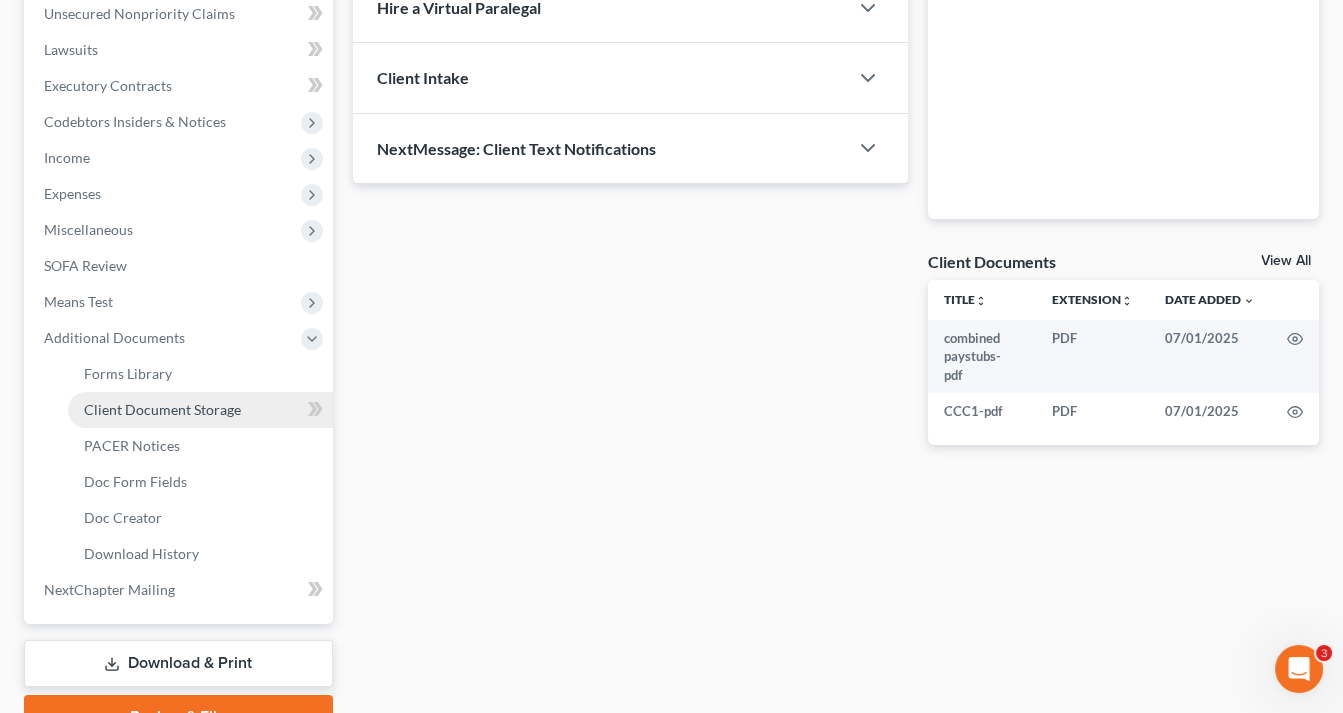 scroll, scrollTop: 542, scrollLeft: 0, axis: vertical 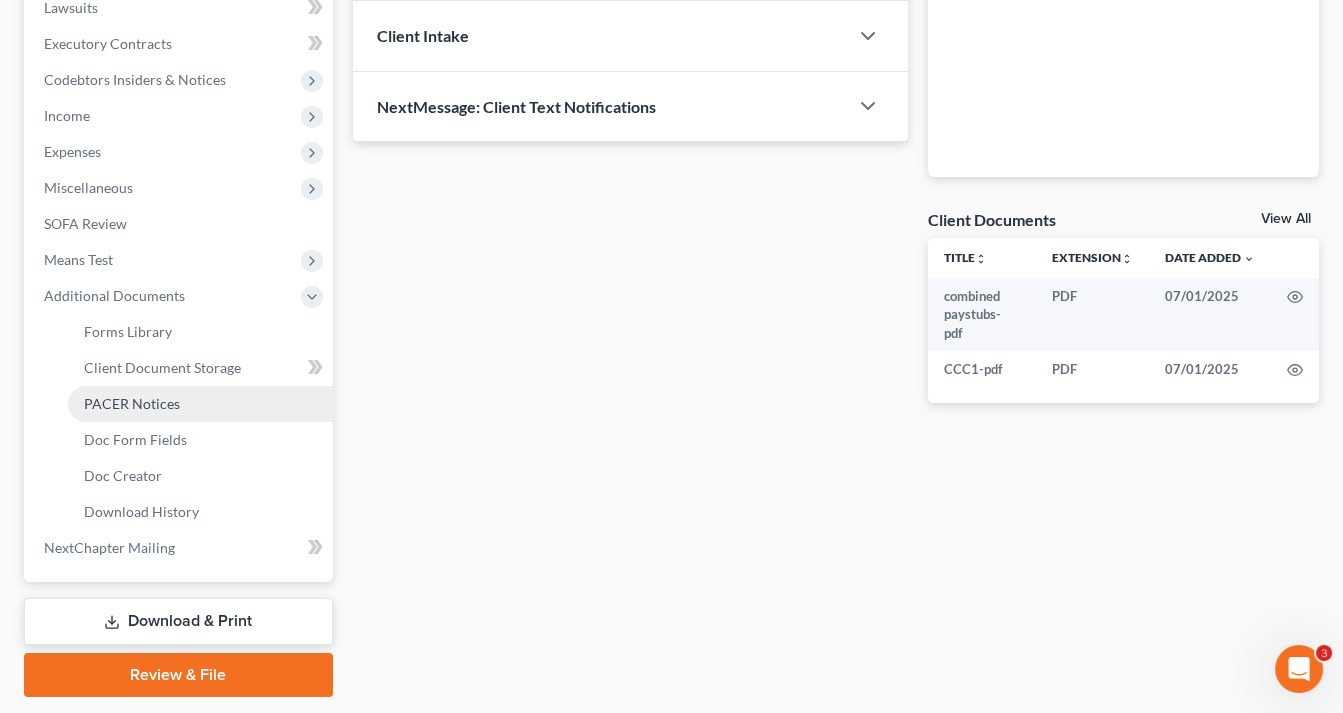 click on "PACER Notices" at bounding box center (132, 403) 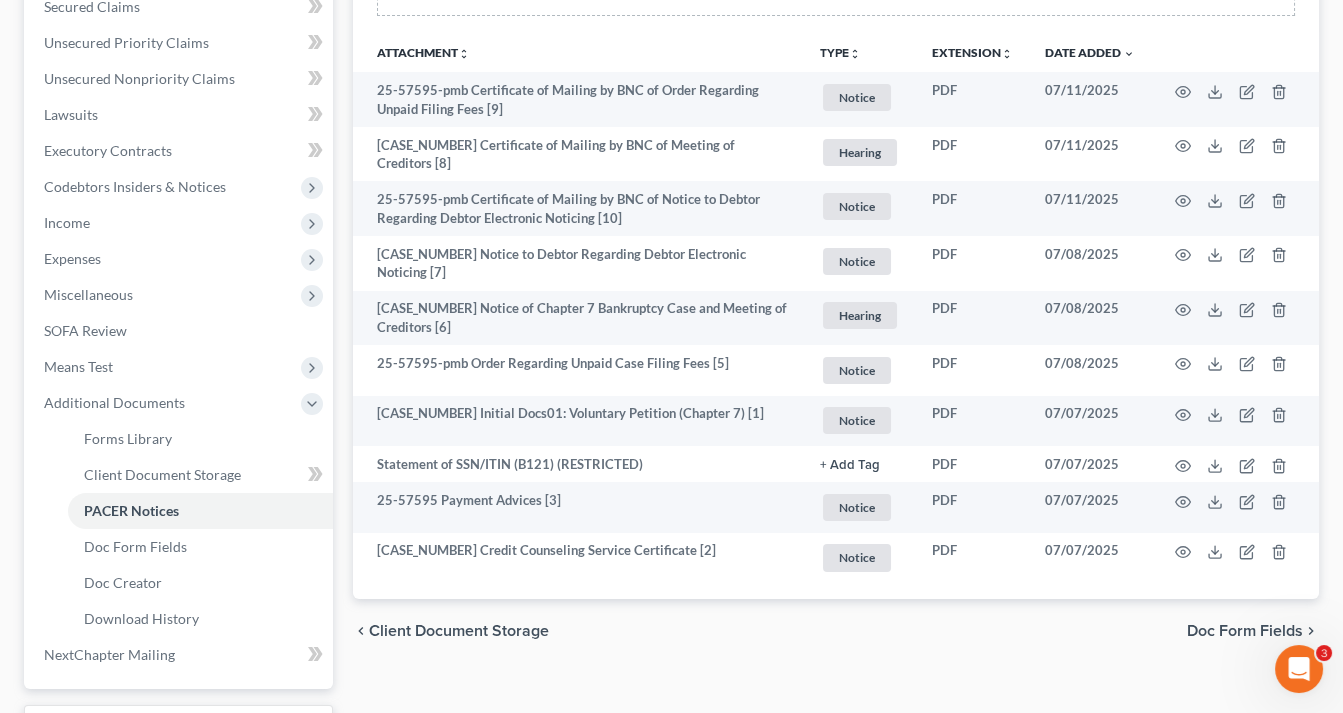 scroll, scrollTop: 320, scrollLeft: 0, axis: vertical 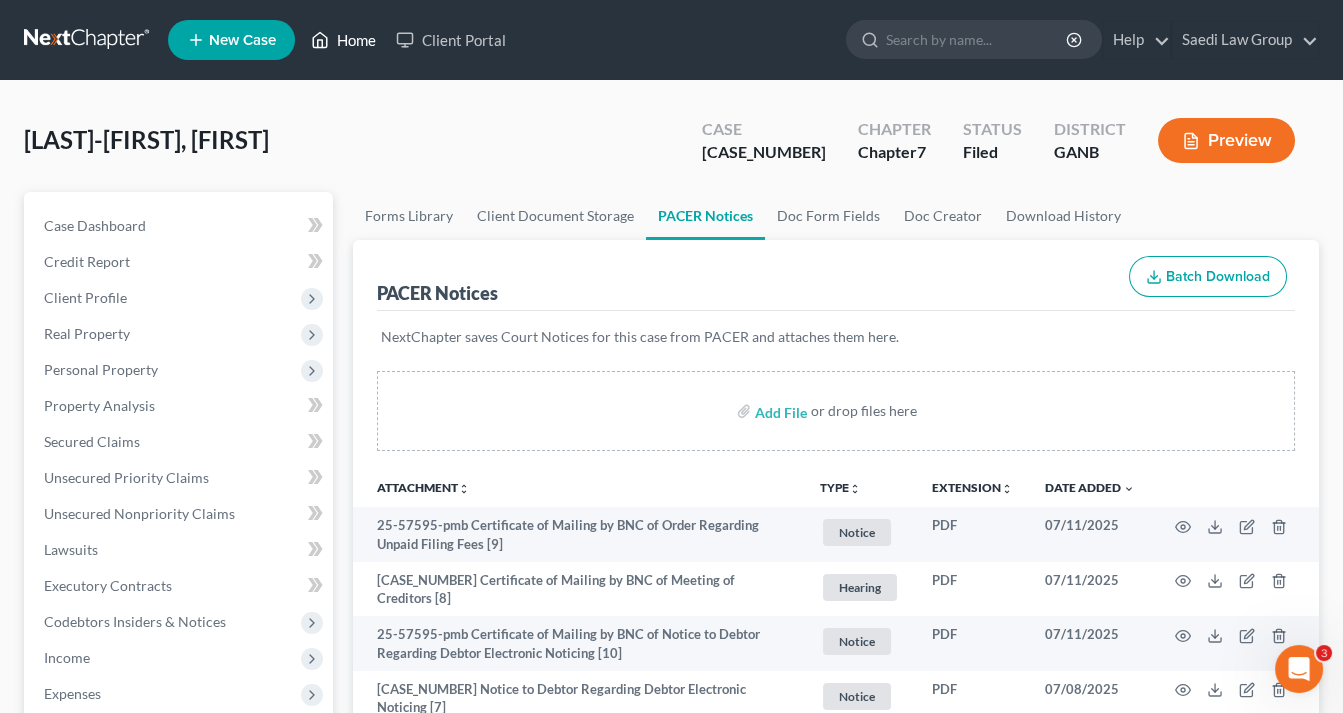click on "Home" at bounding box center (343, 40) 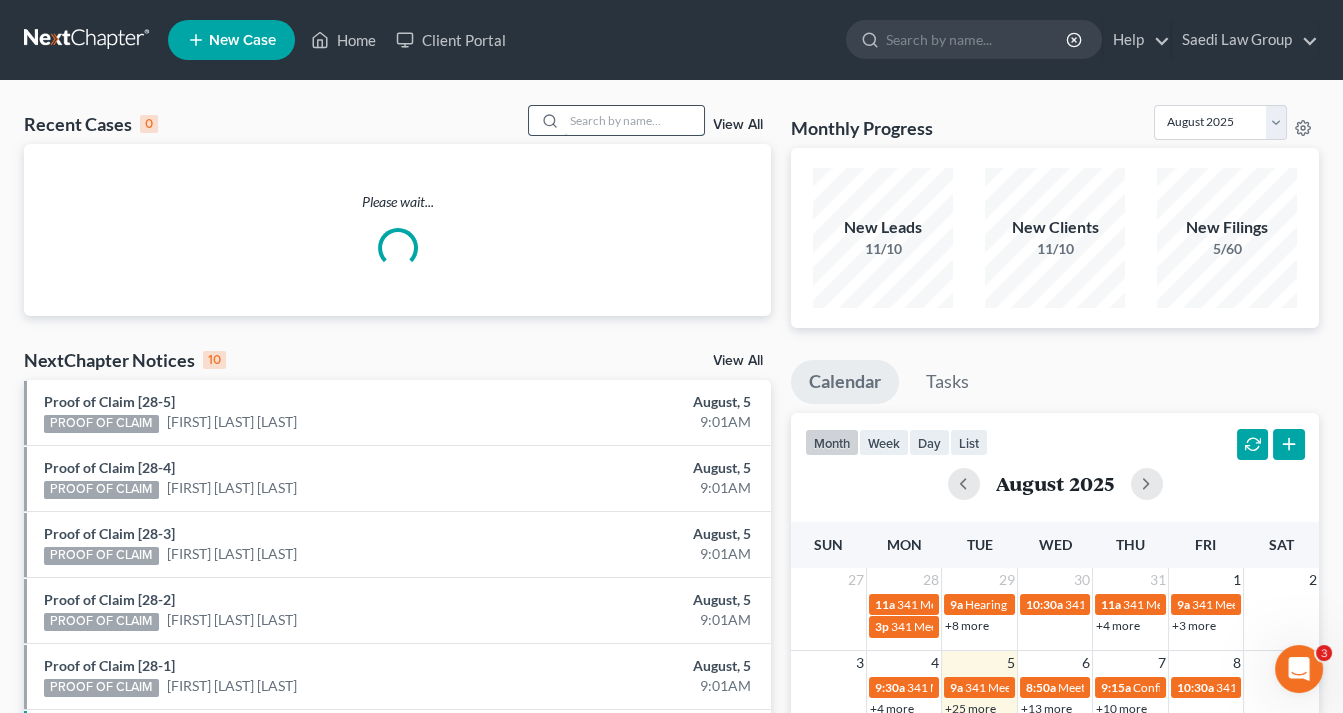 click at bounding box center (634, 120) 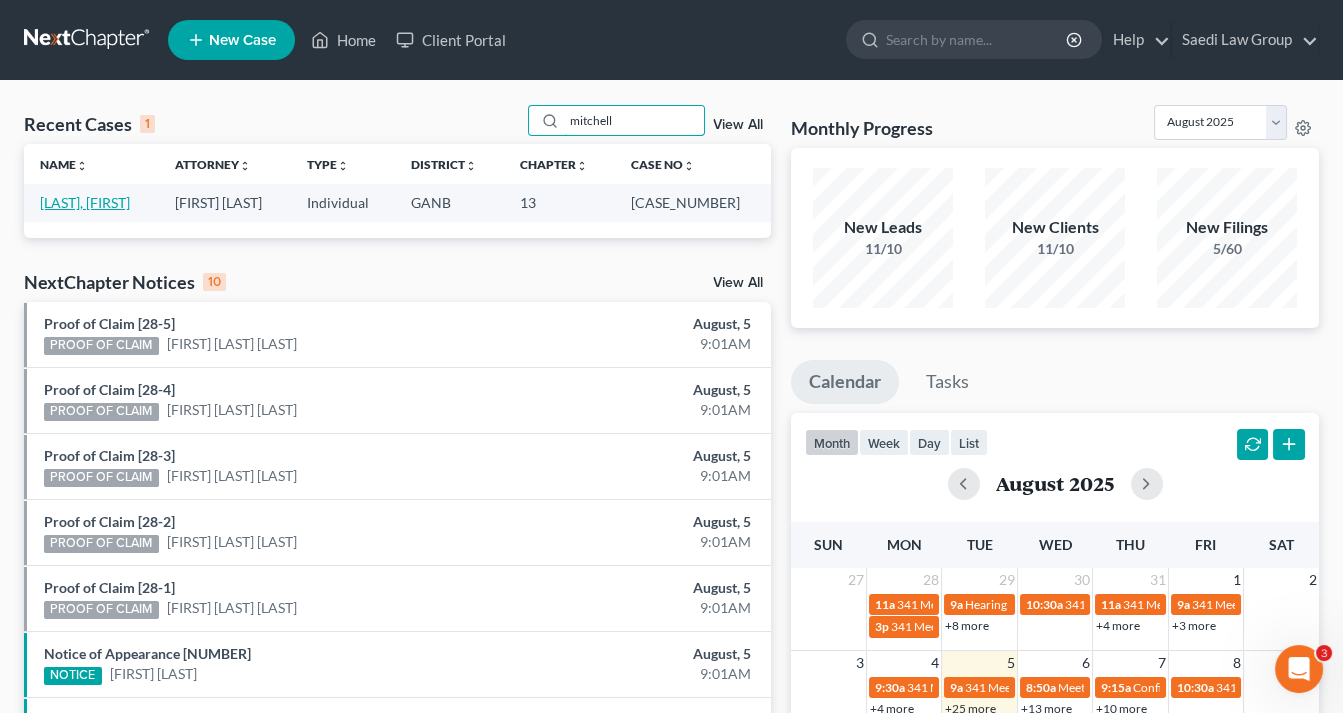 type on "mitchell" 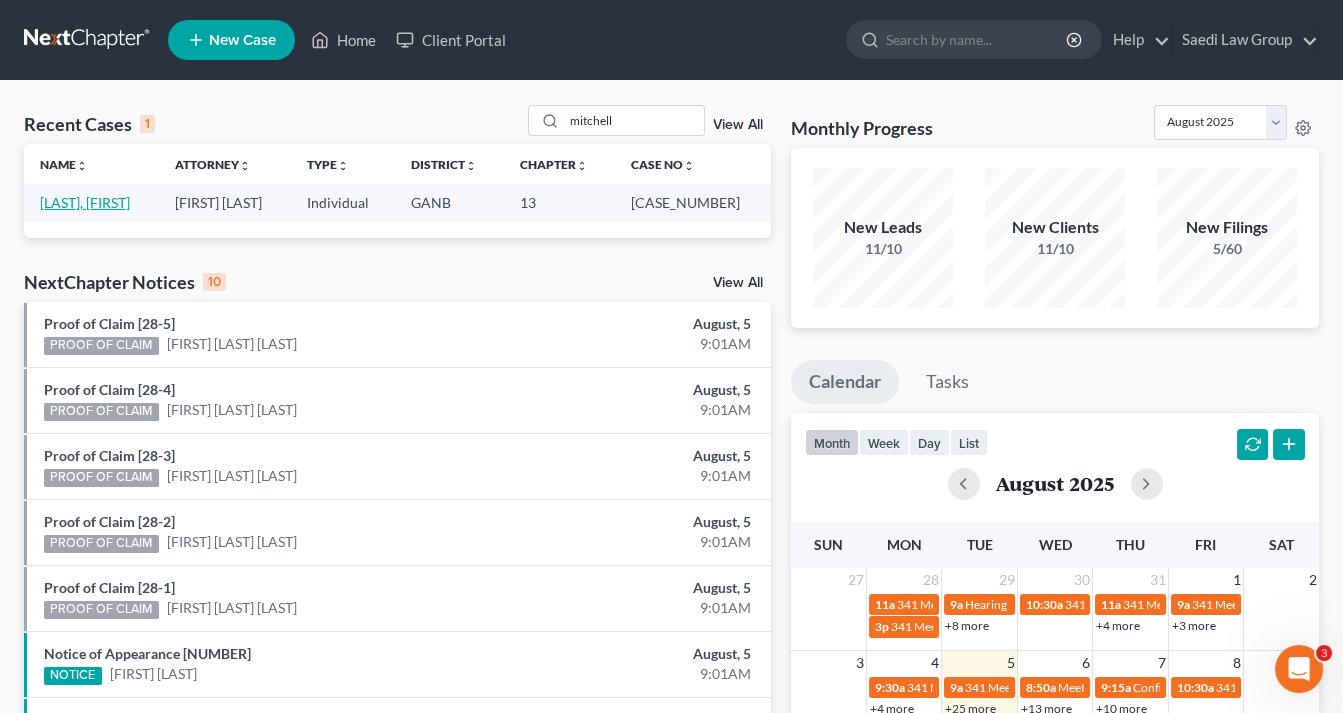 click on "[LAST], [FIRST]" at bounding box center (85, 202) 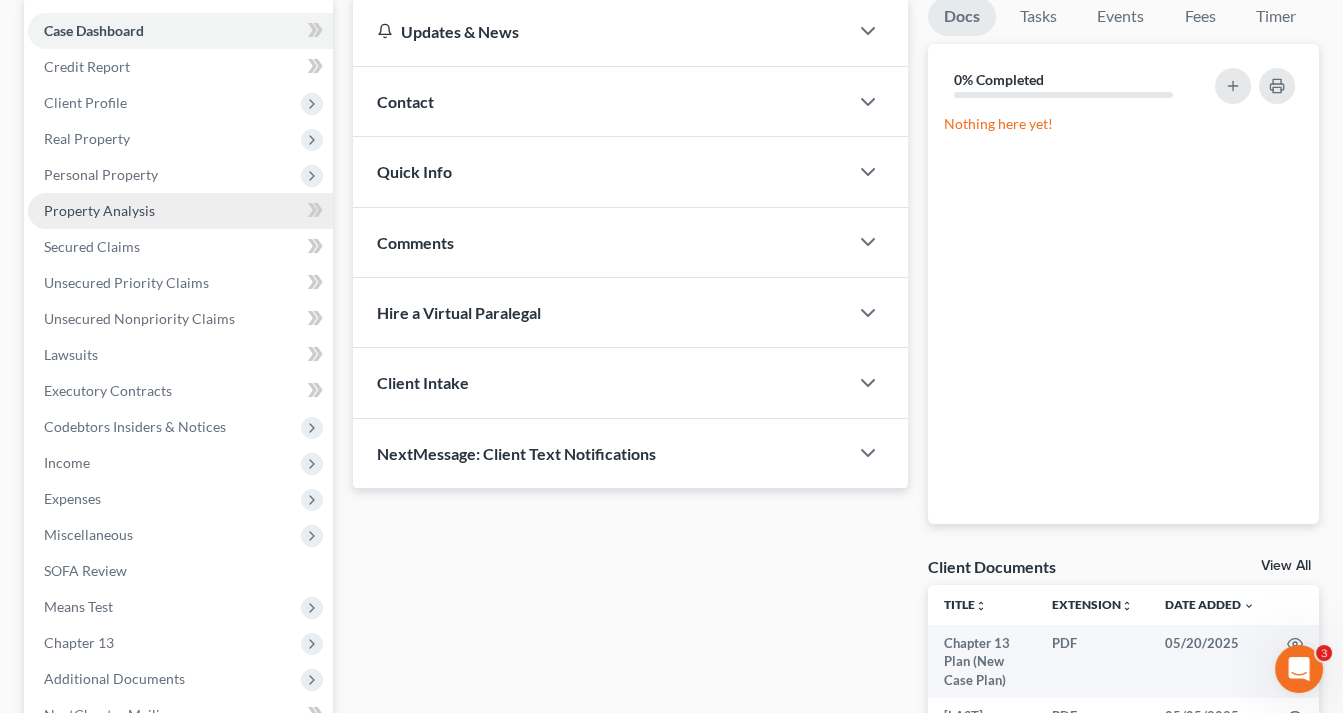 scroll, scrollTop: 400, scrollLeft: 0, axis: vertical 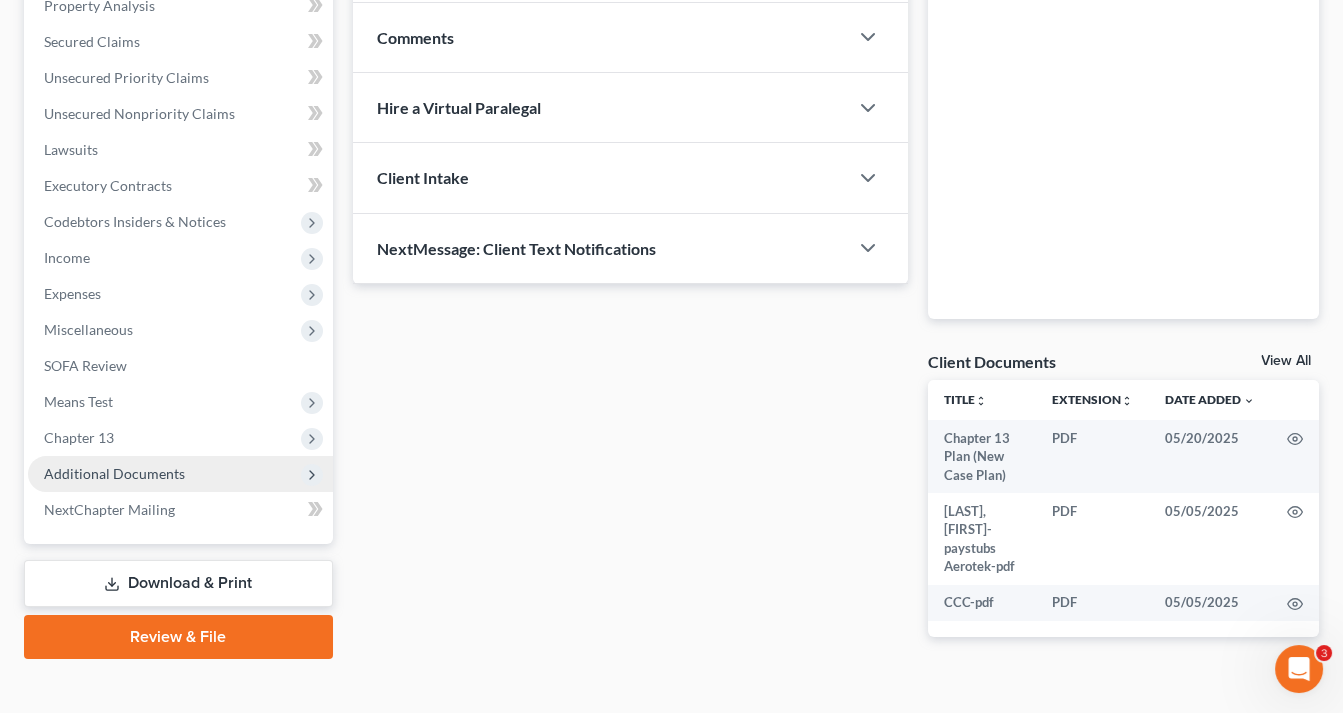click on "Additional Documents" at bounding box center (114, 473) 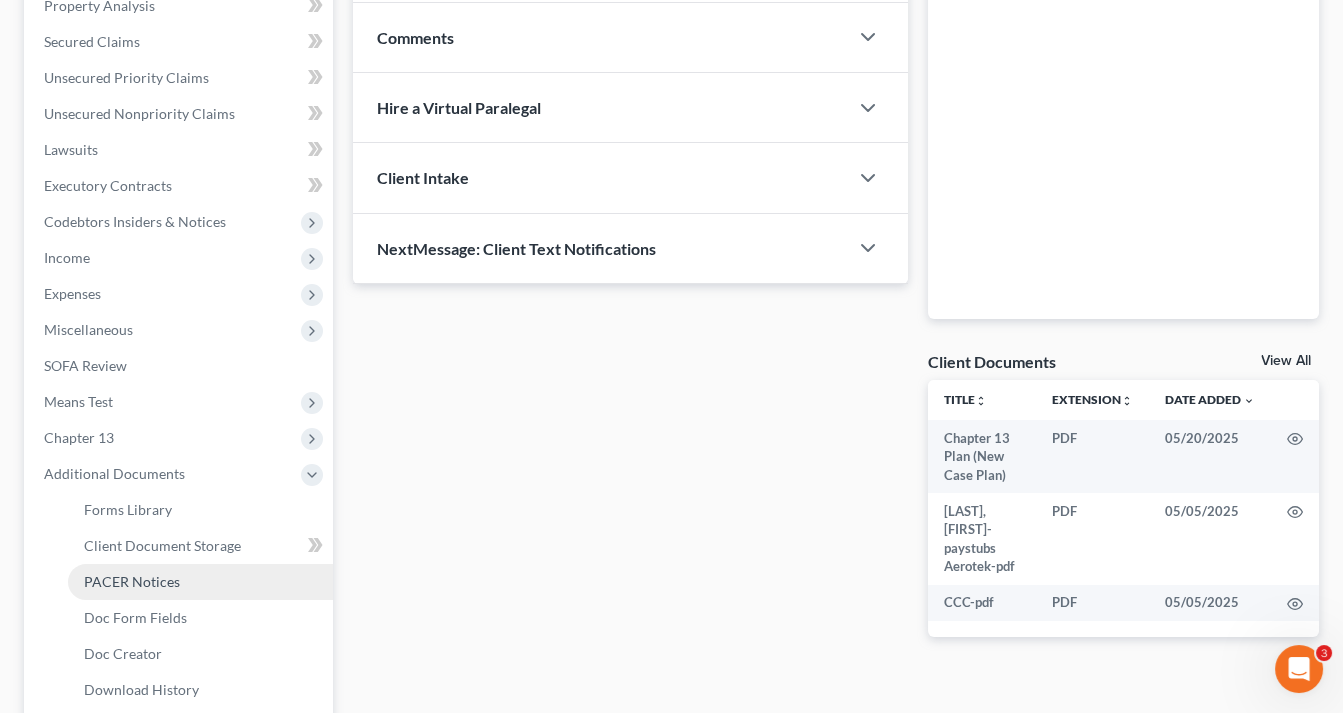 click on "PACER Notices" at bounding box center (132, 581) 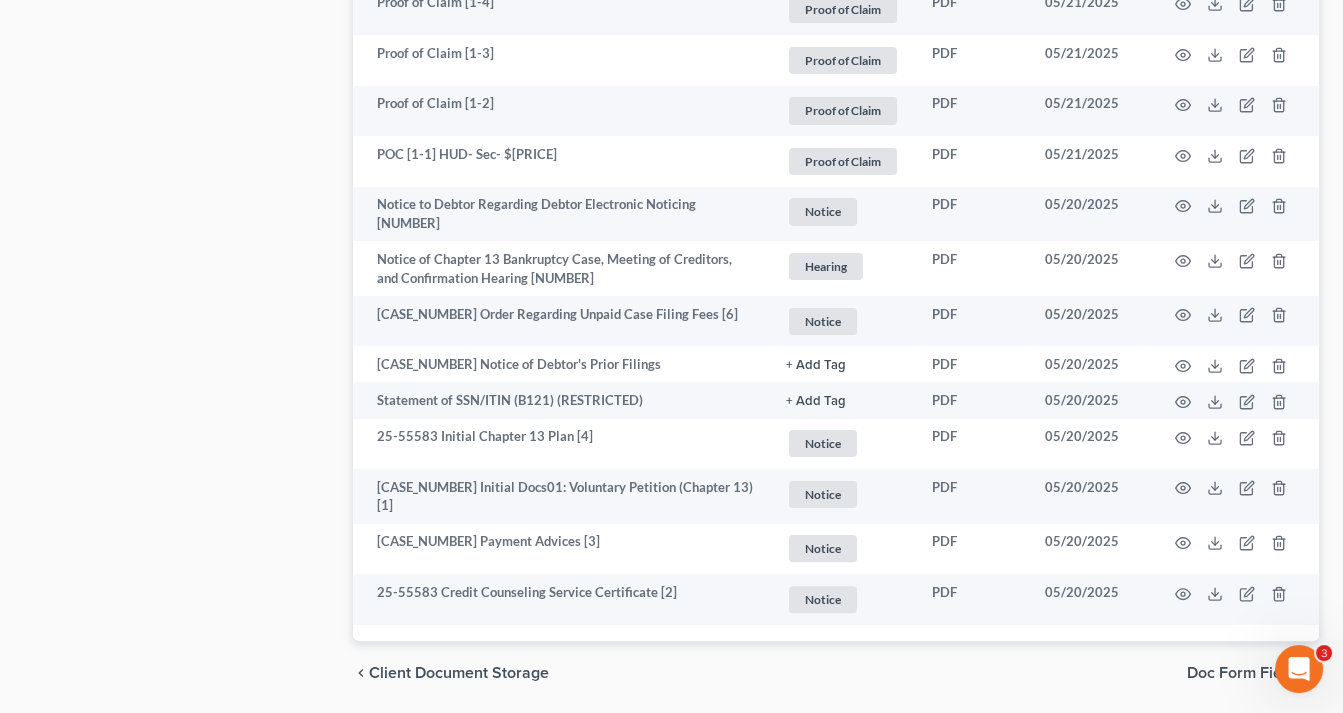 scroll, scrollTop: 2027, scrollLeft: 0, axis: vertical 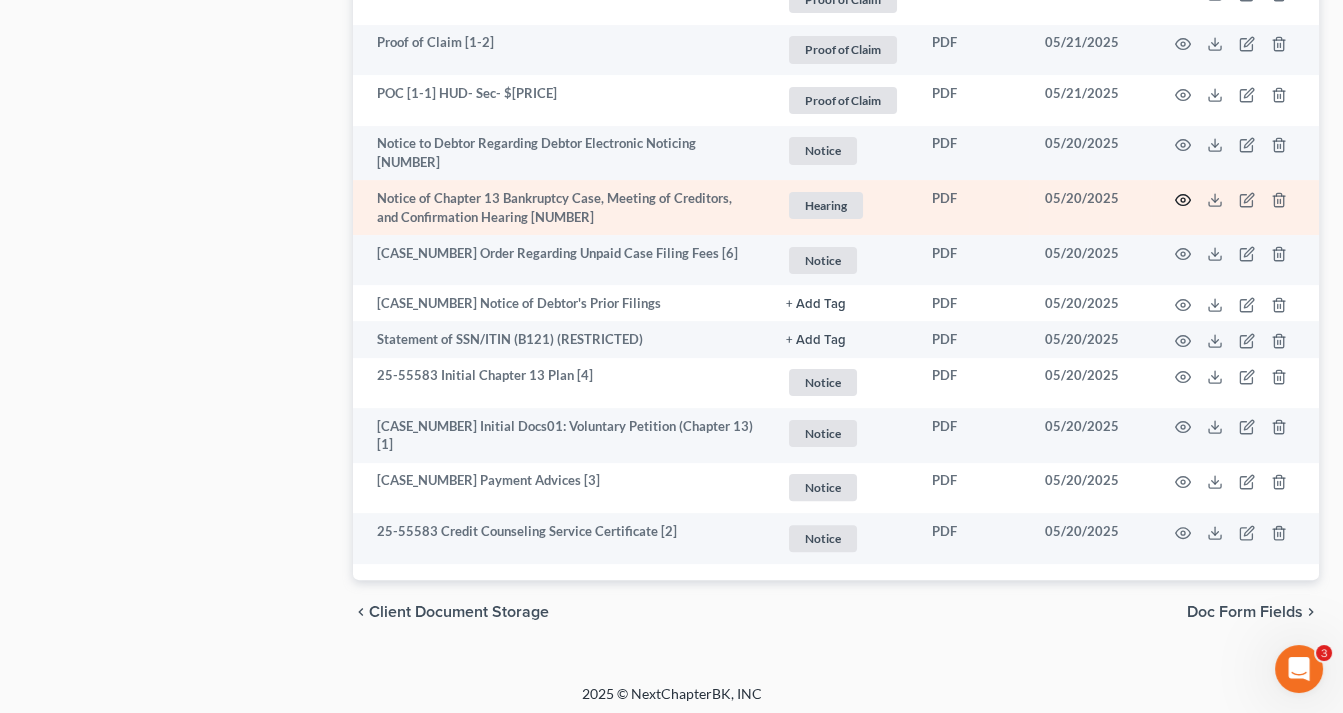 click 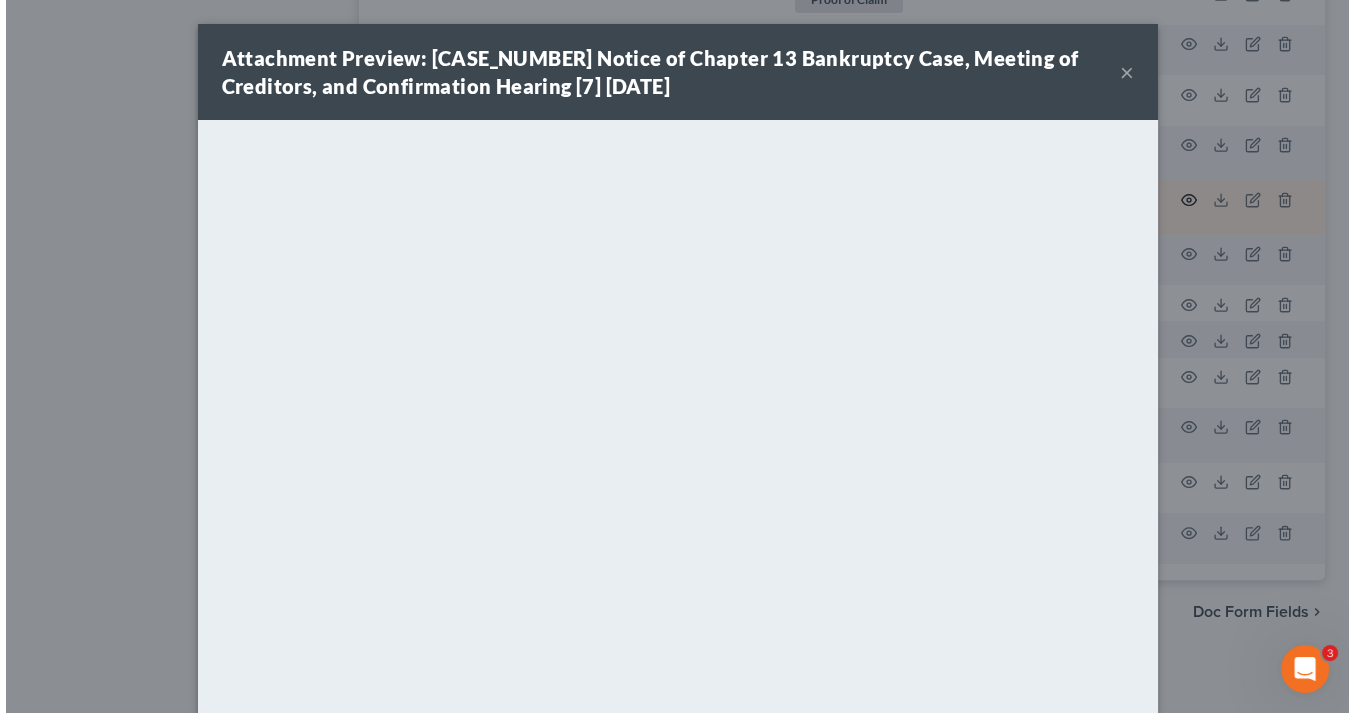scroll, scrollTop: 2022, scrollLeft: 0, axis: vertical 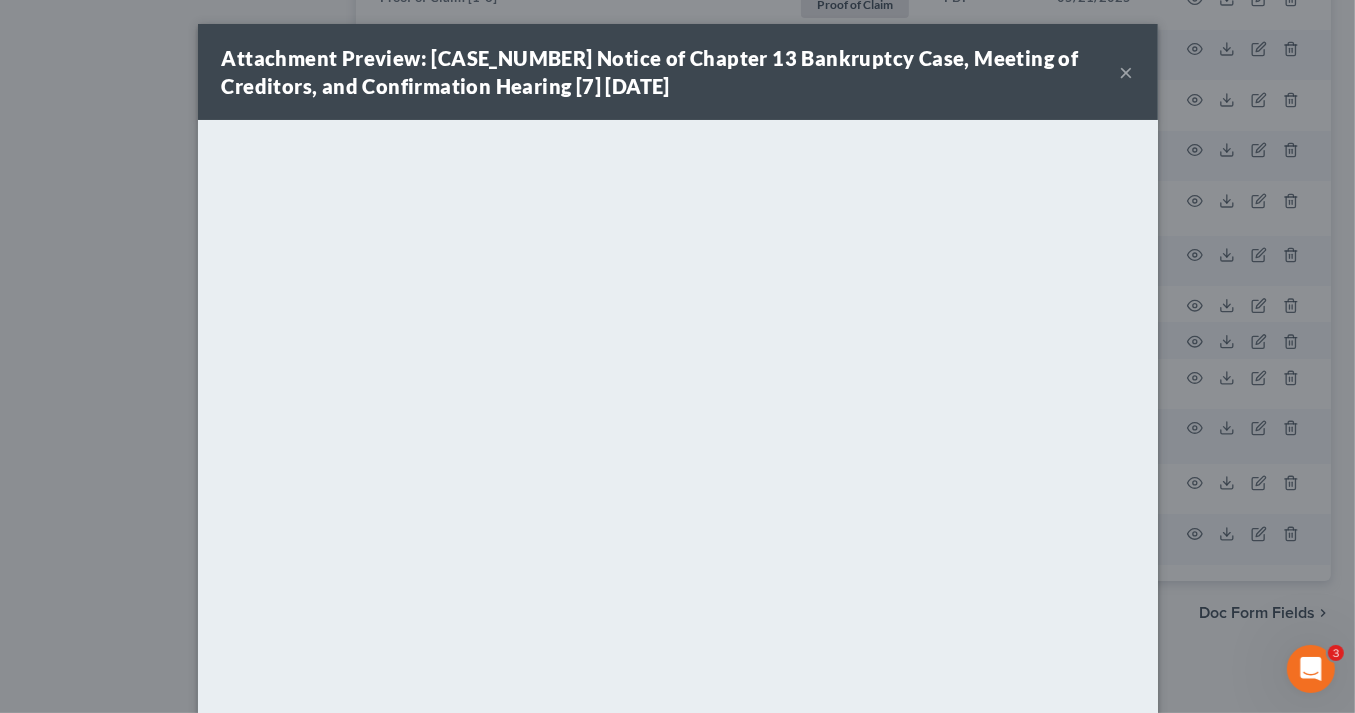 click on "×" at bounding box center [1127, 72] 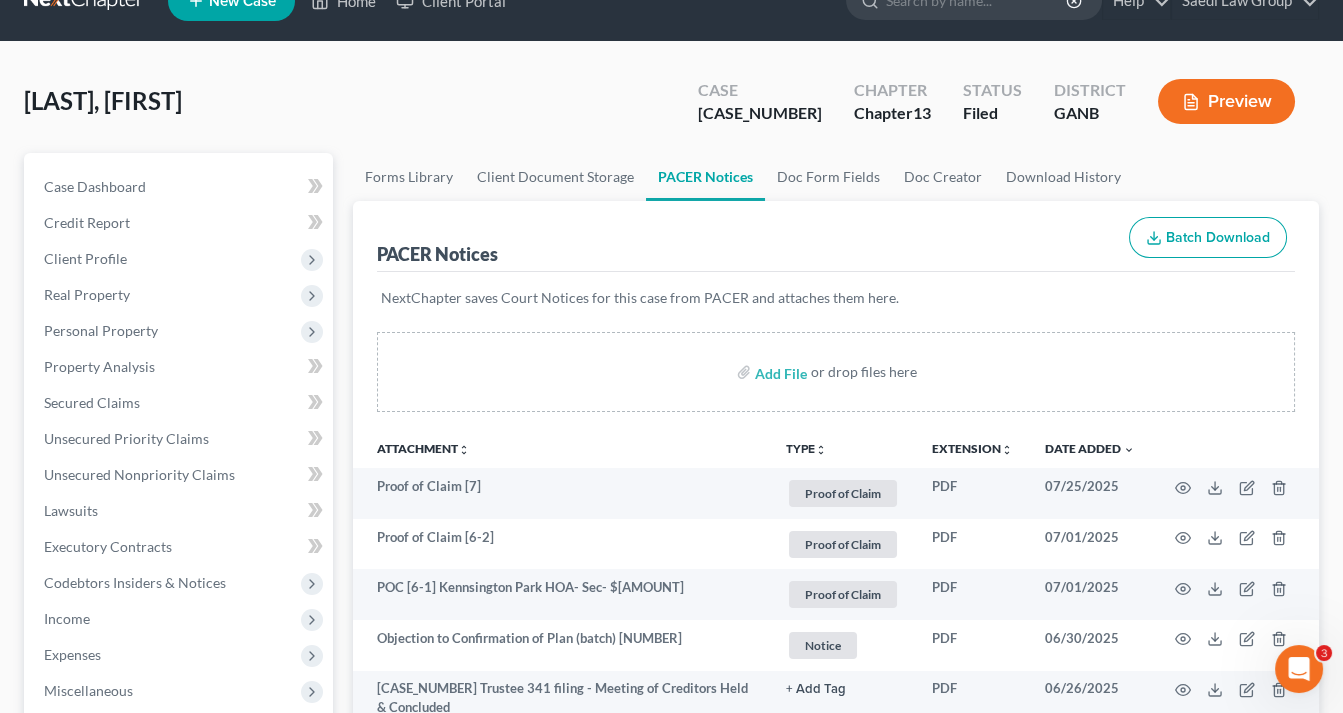 scroll, scrollTop: 0, scrollLeft: 0, axis: both 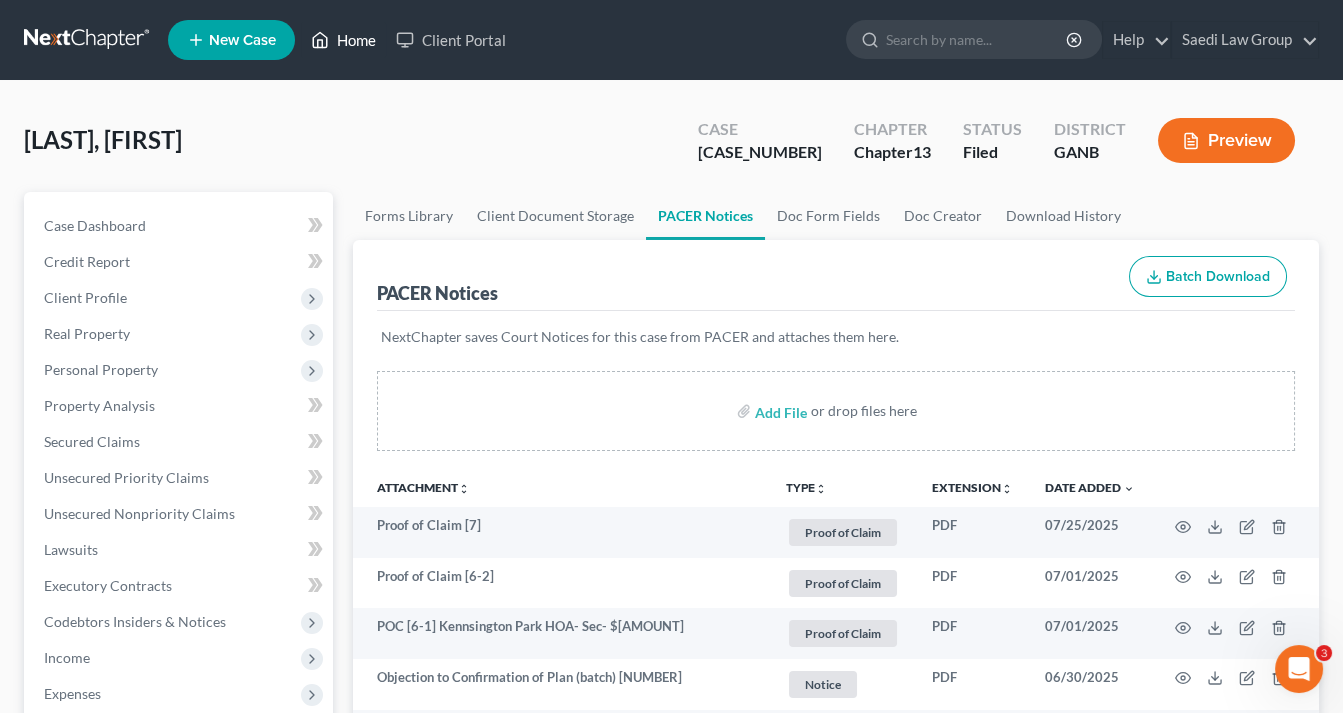 drag, startPoint x: 347, startPoint y: 34, endPoint x: 528, endPoint y: 77, distance: 186.03763 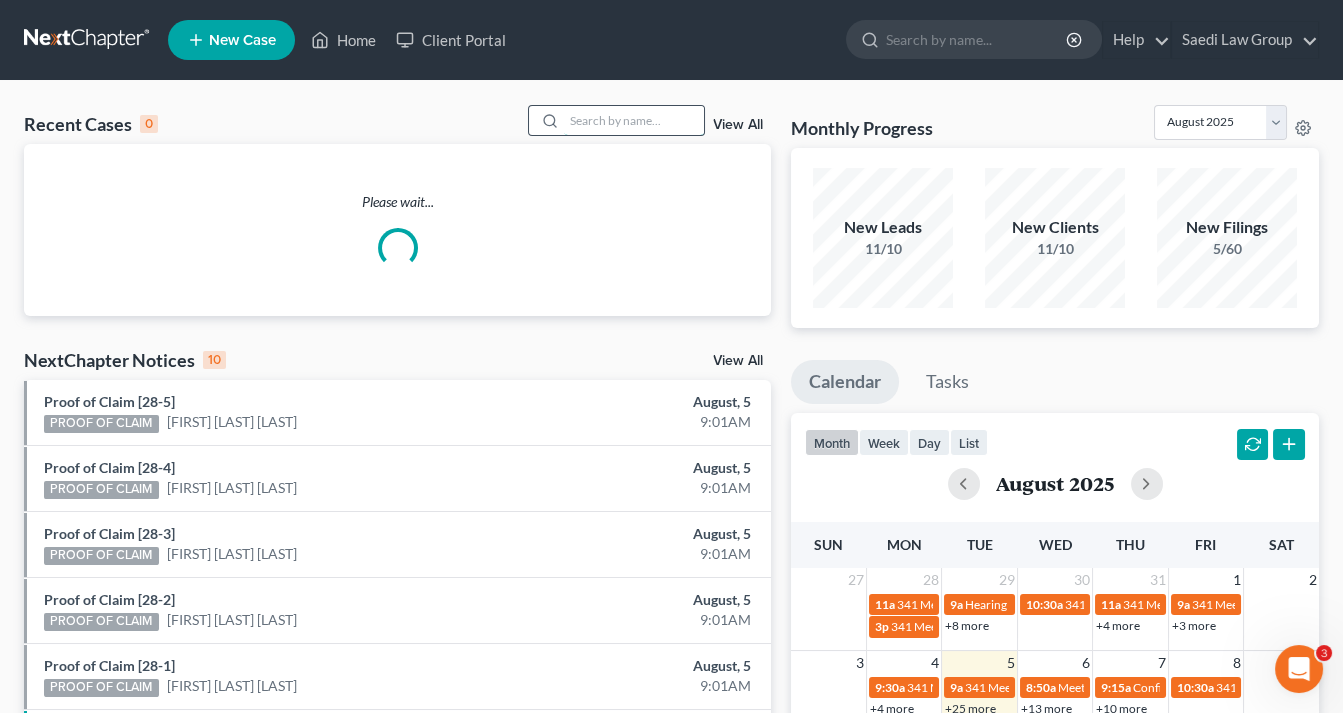 click at bounding box center [634, 120] 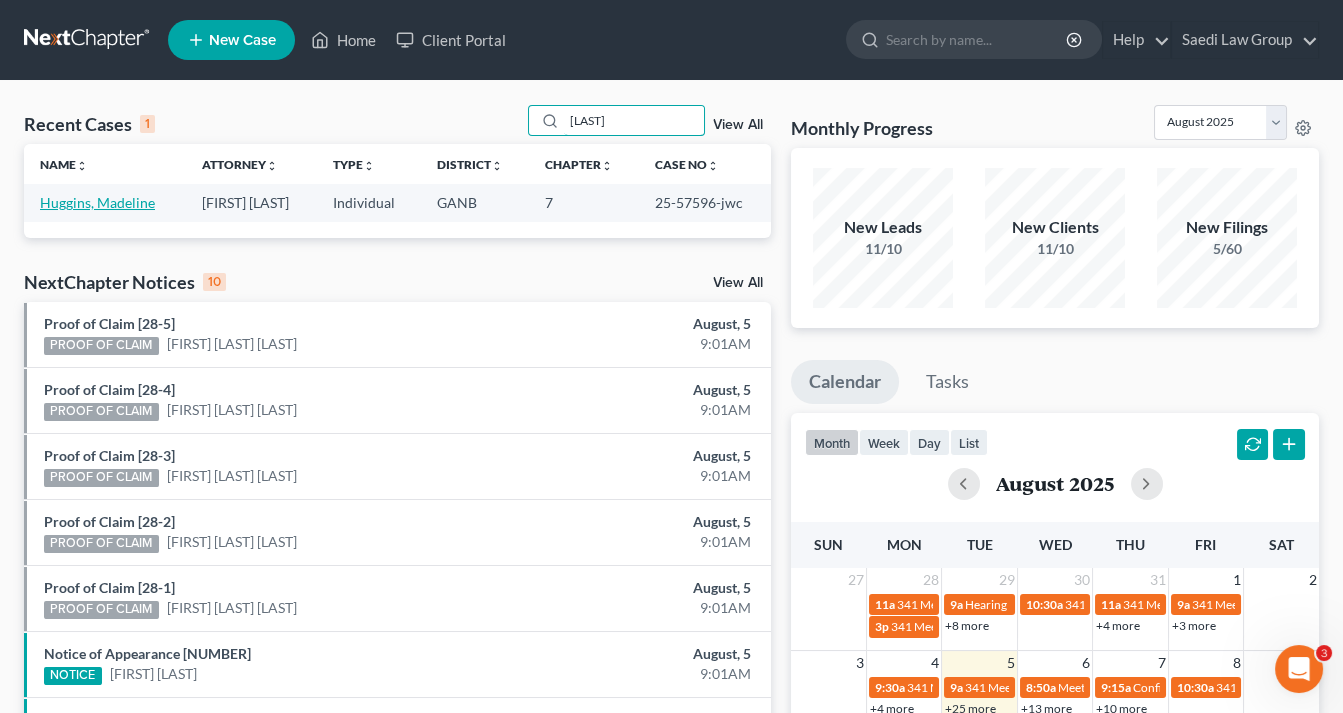 type on "[LAST]" 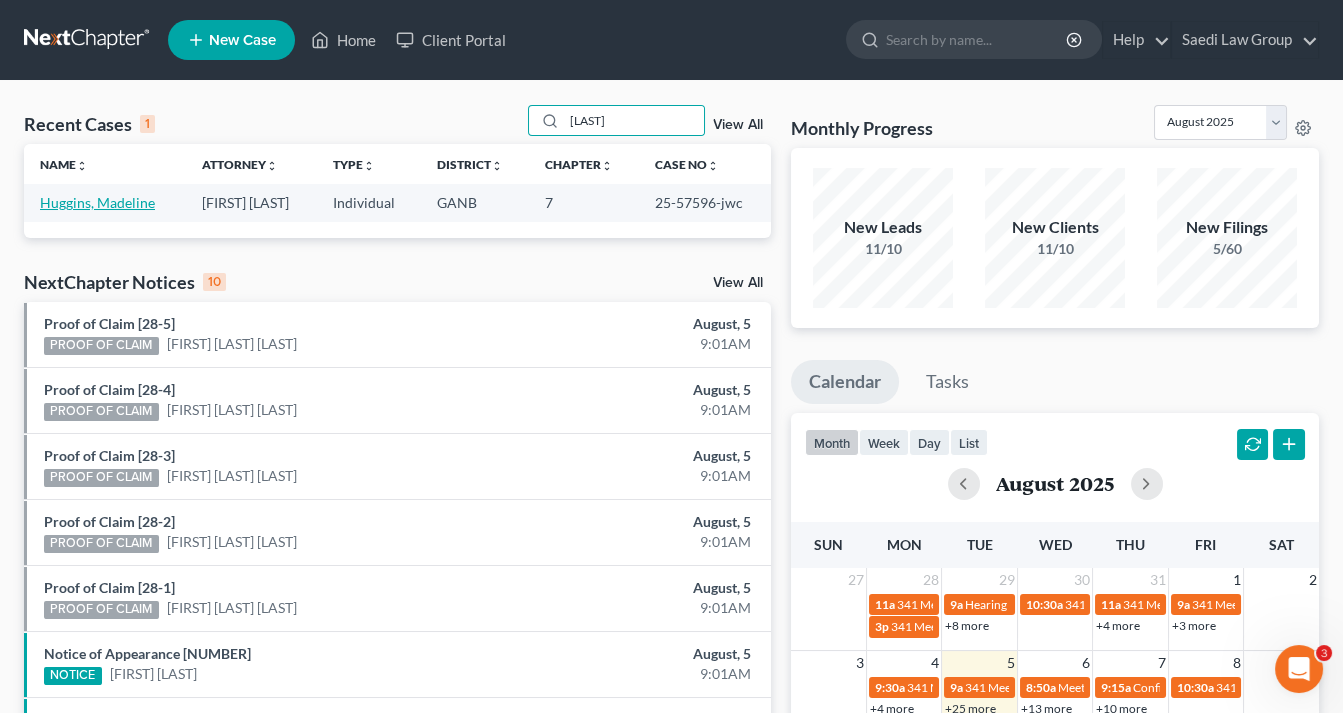 click on "Huggins, Madeline" at bounding box center (97, 202) 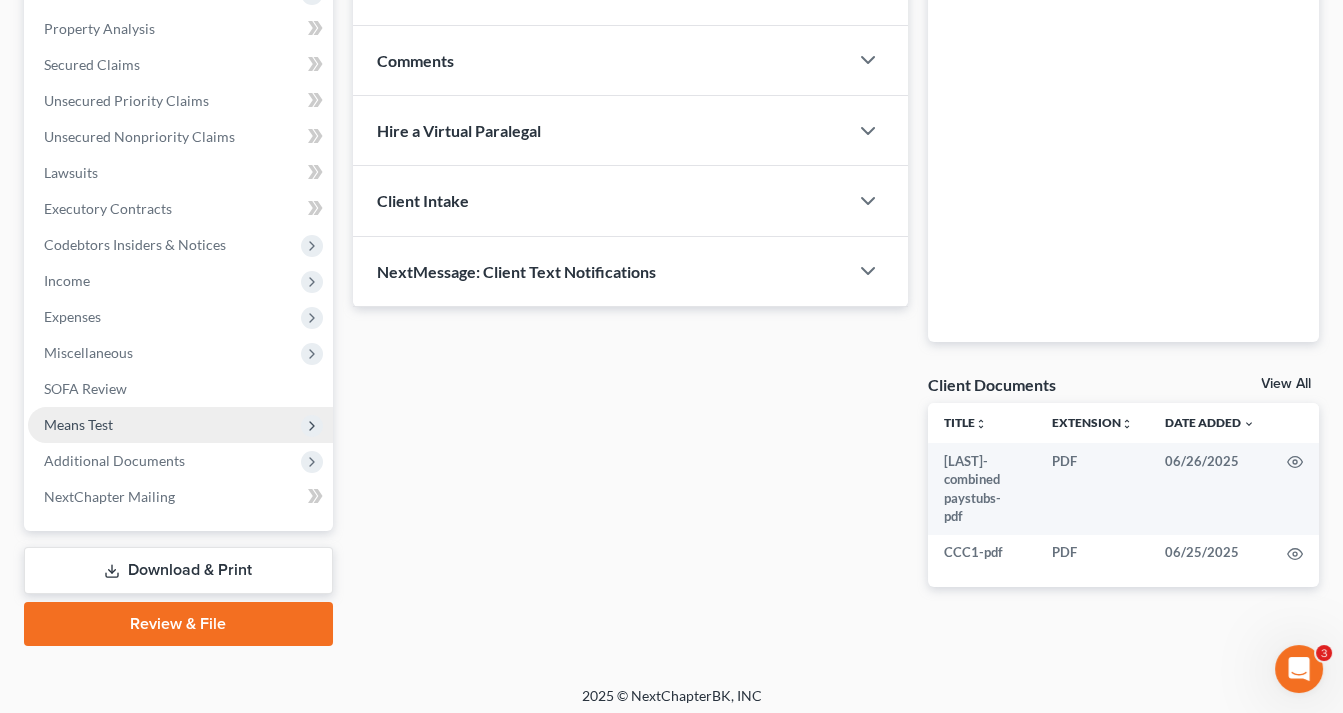 scroll, scrollTop: 382, scrollLeft: 0, axis: vertical 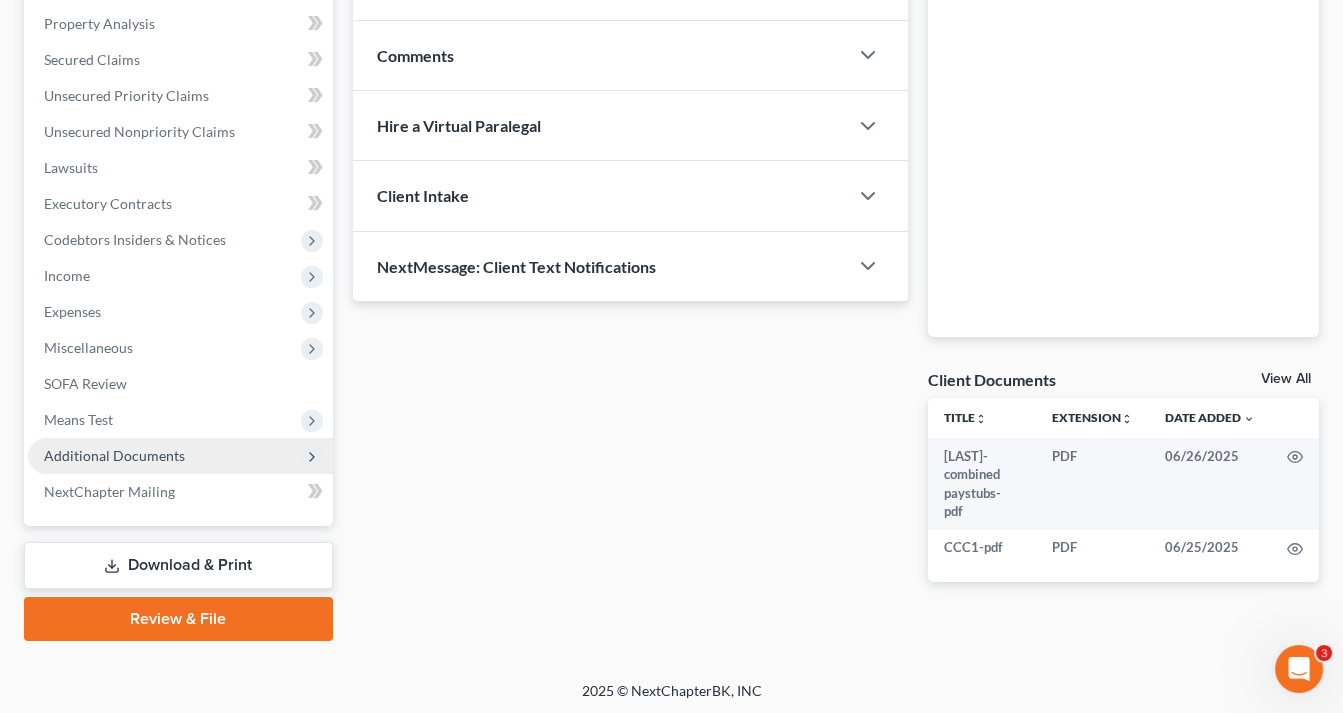 click on "Additional Documents" at bounding box center (114, 455) 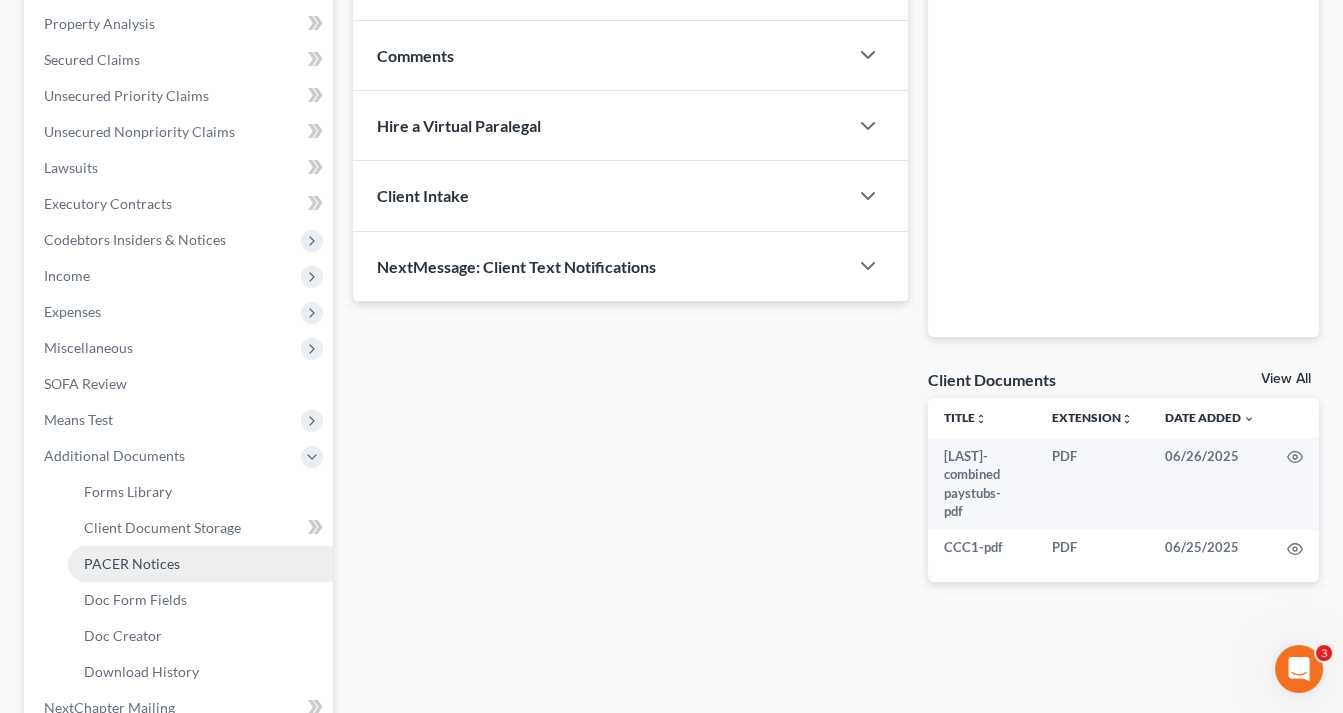 click on "PACER Notices" at bounding box center (200, 564) 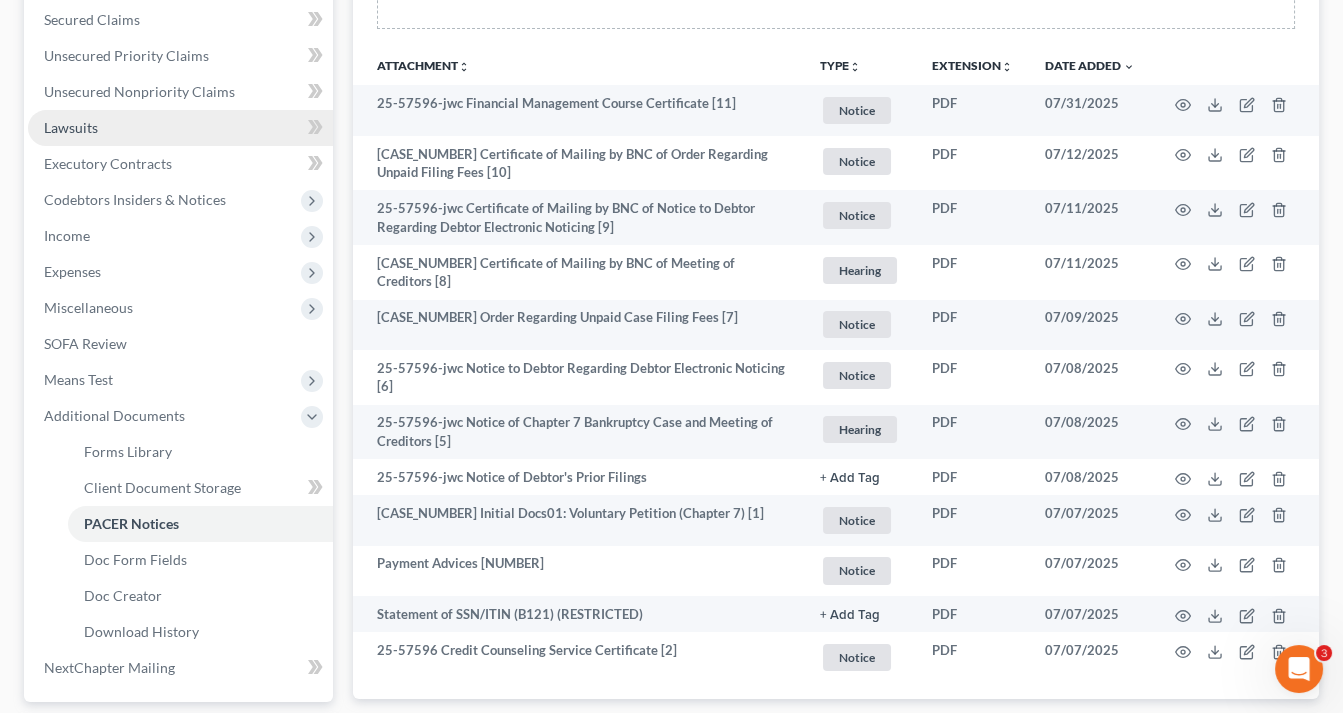 scroll, scrollTop: 358, scrollLeft: 0, axis: vertical 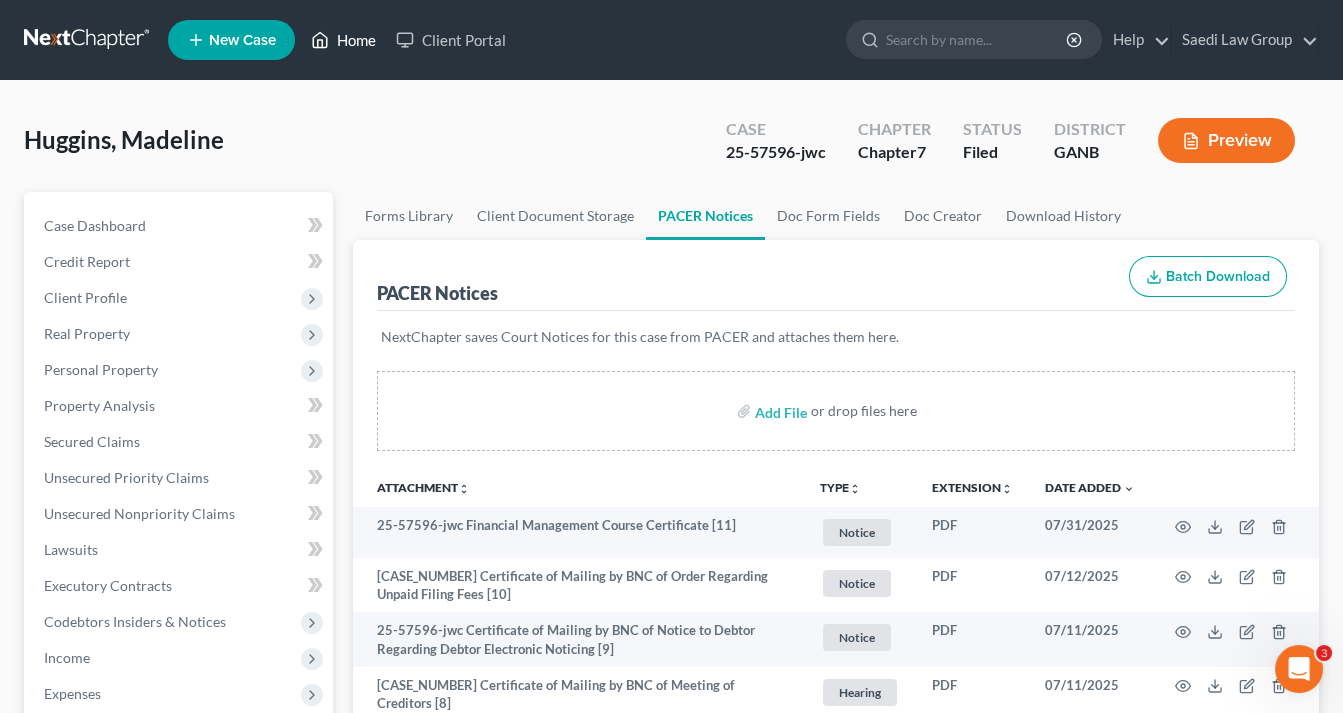 click on "Home" at bounding box center (343, 40) 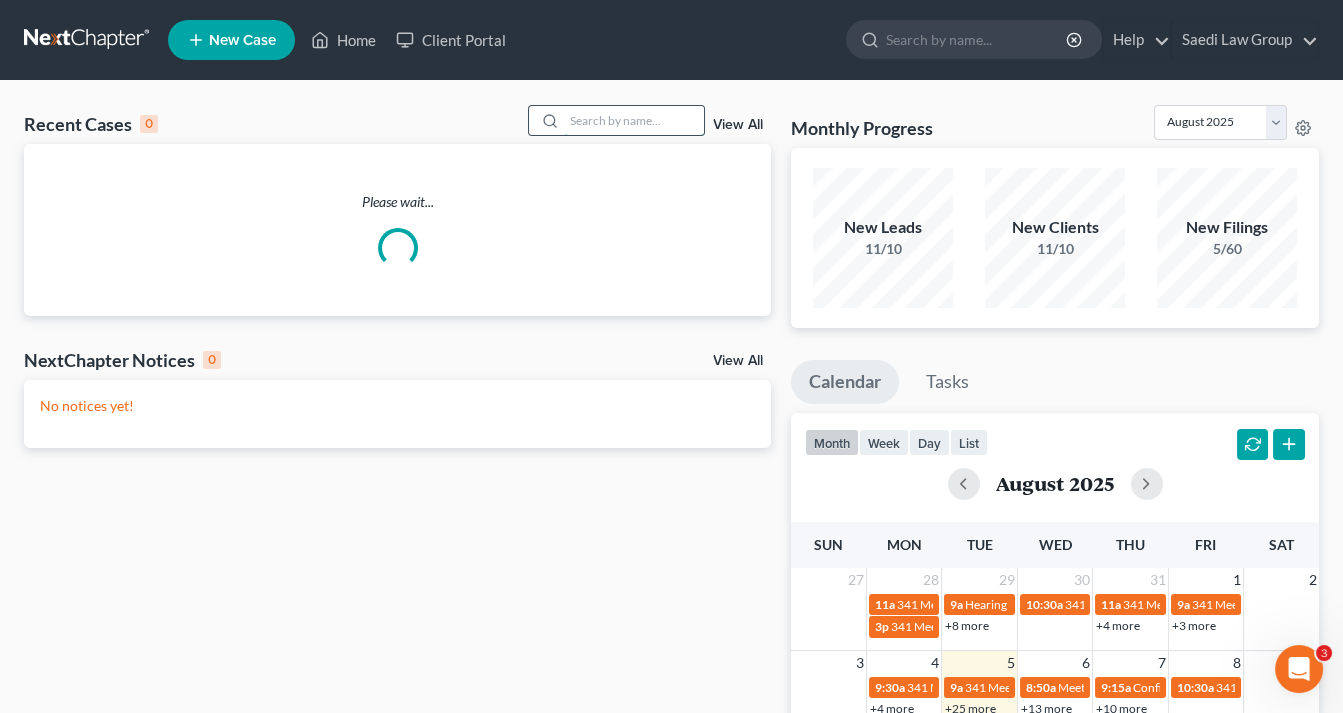 click at bounding box center [634, 120] 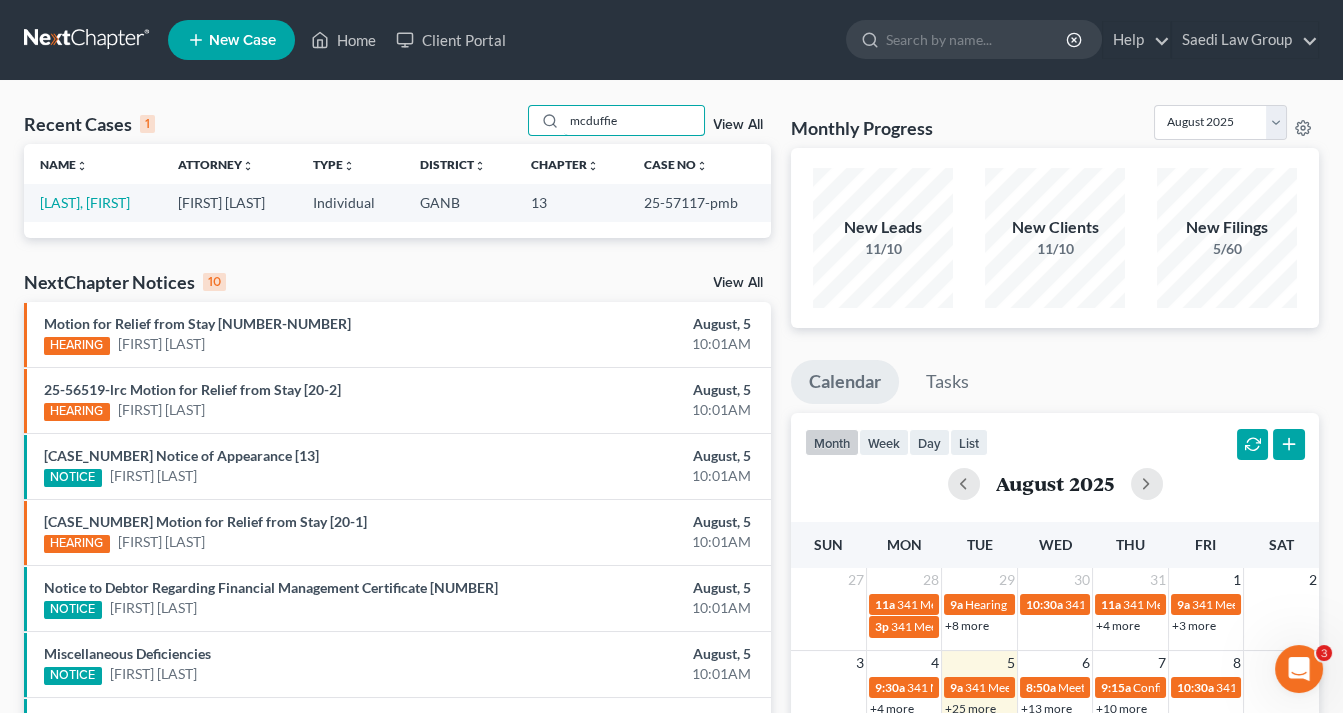 type on "mcduffie" 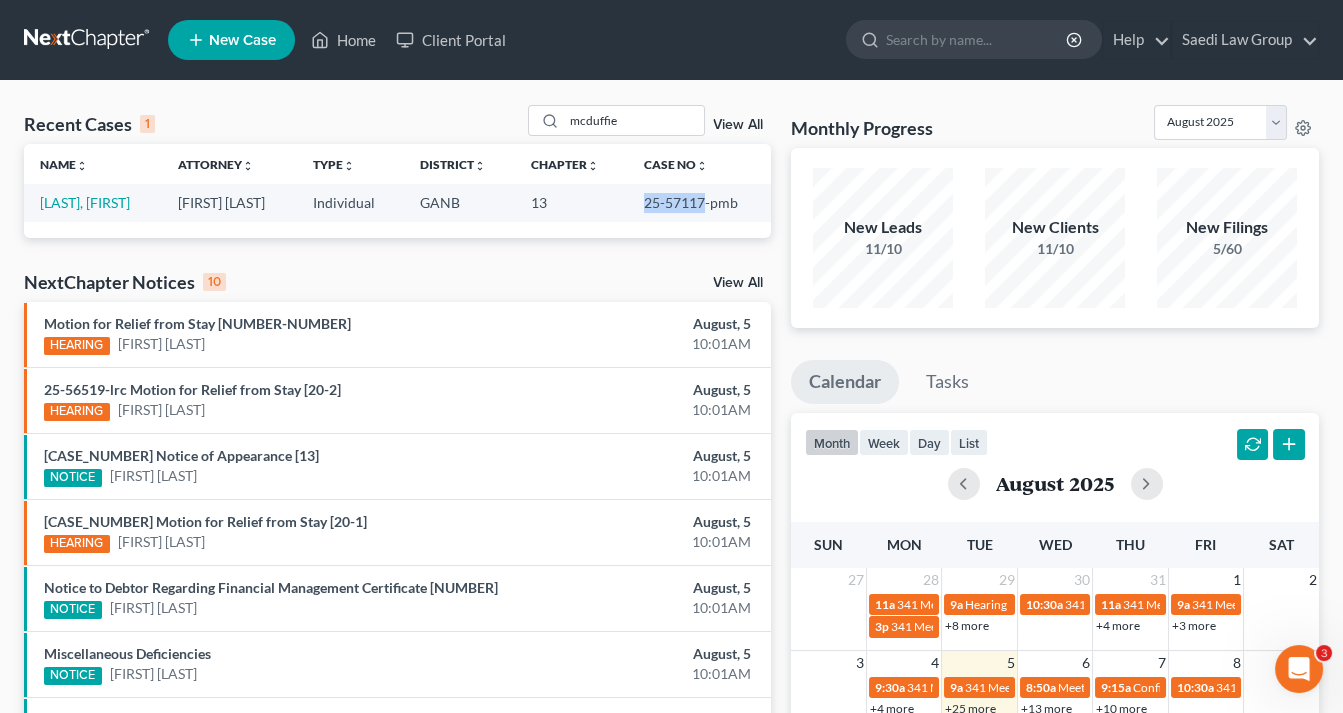 drag, startPoint x: 710, startPoint y: 200, endPoint x: 640, endPoint y: 201, distance: 70.00714 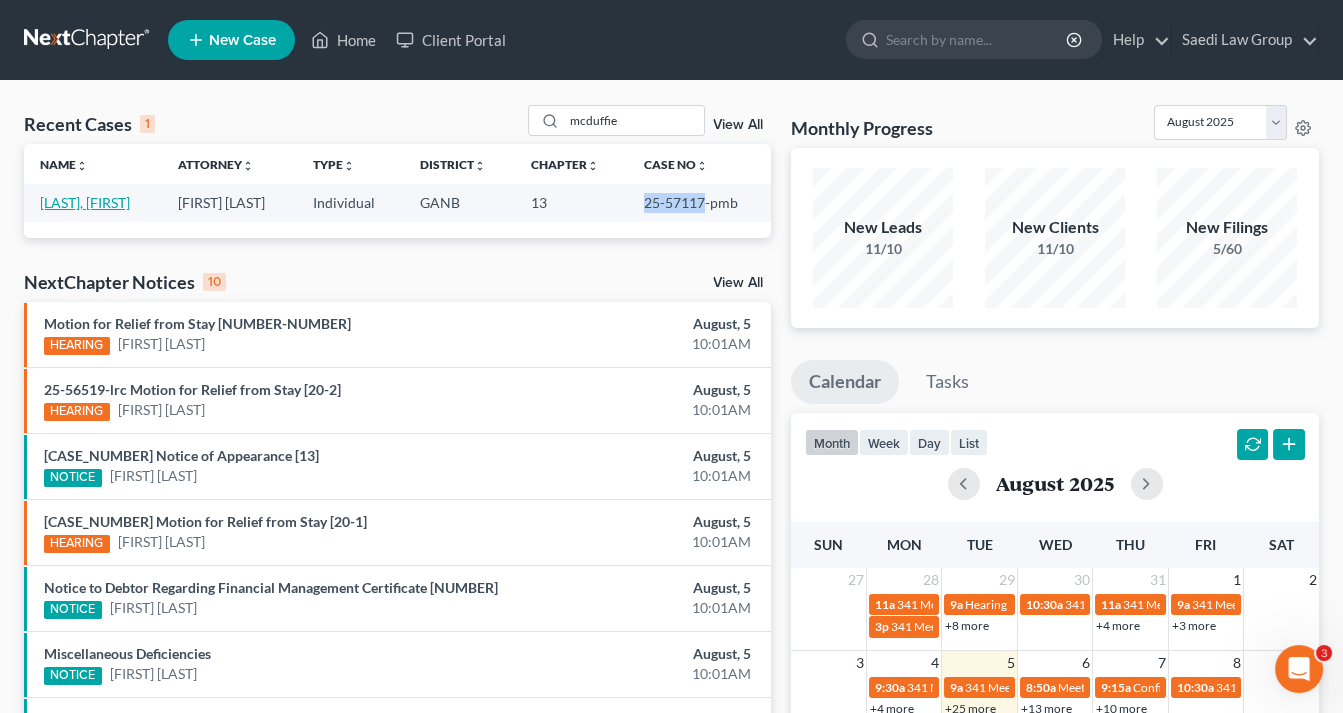 click on "[LAST], [FIRST]" at bounding box center [85, 202] 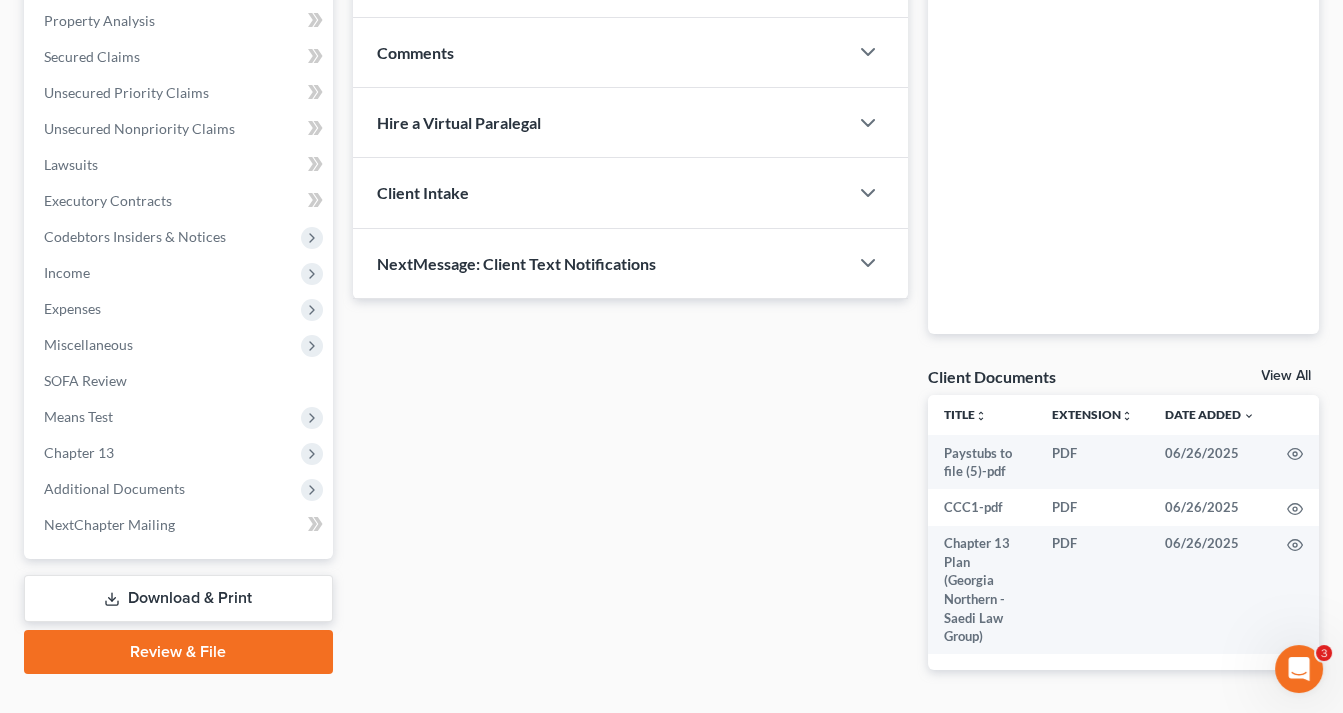scroll, scrollTop: 400, scrollLeft: 0, axis: vertical 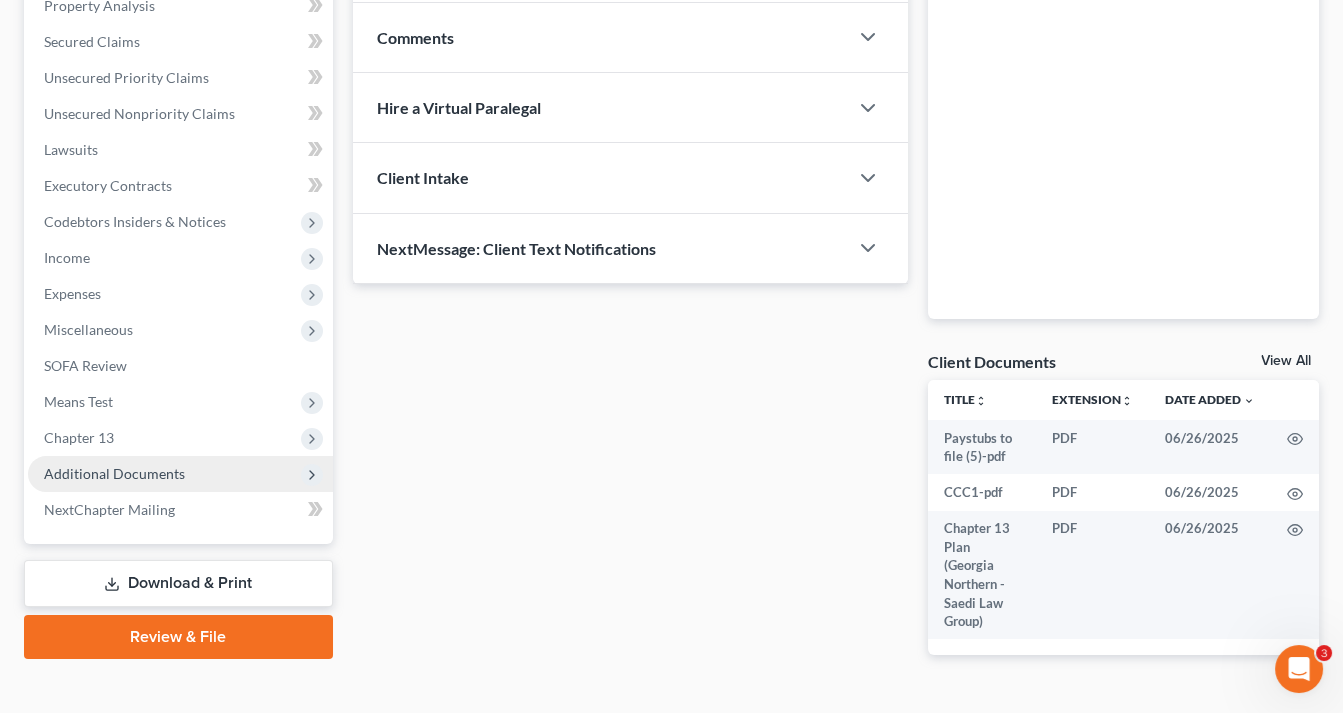 click on "Additional Documents" at bounding box center (180, 474) 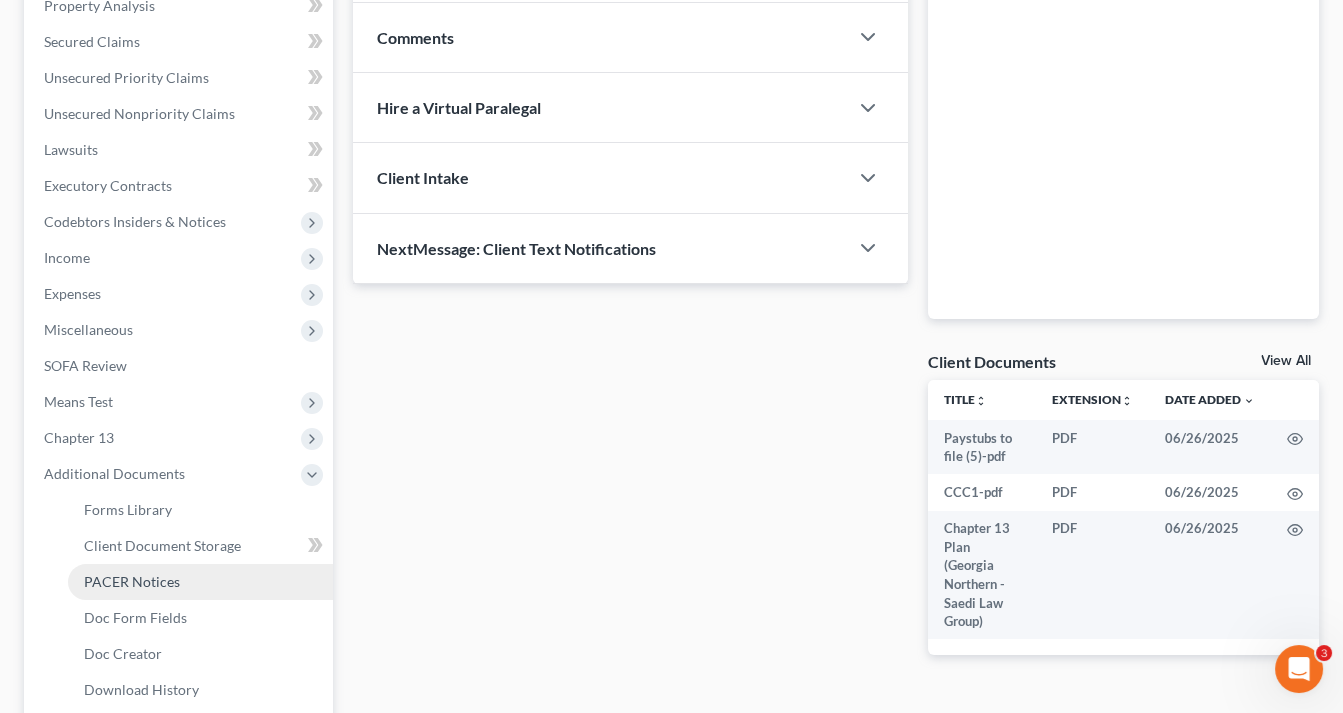 click on "PACER Notices" at bounding box center [200, 582] 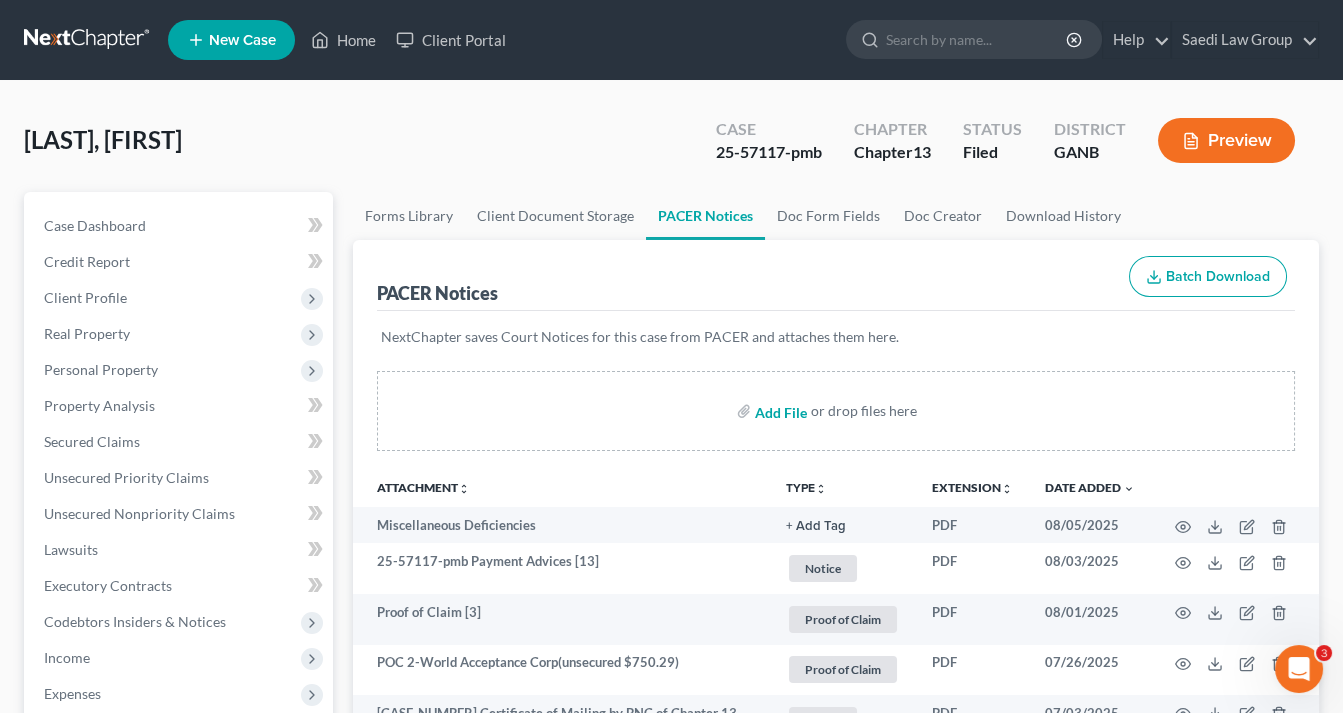 scroll, scrollTop: 0, scrollLeft: 0, axis: both 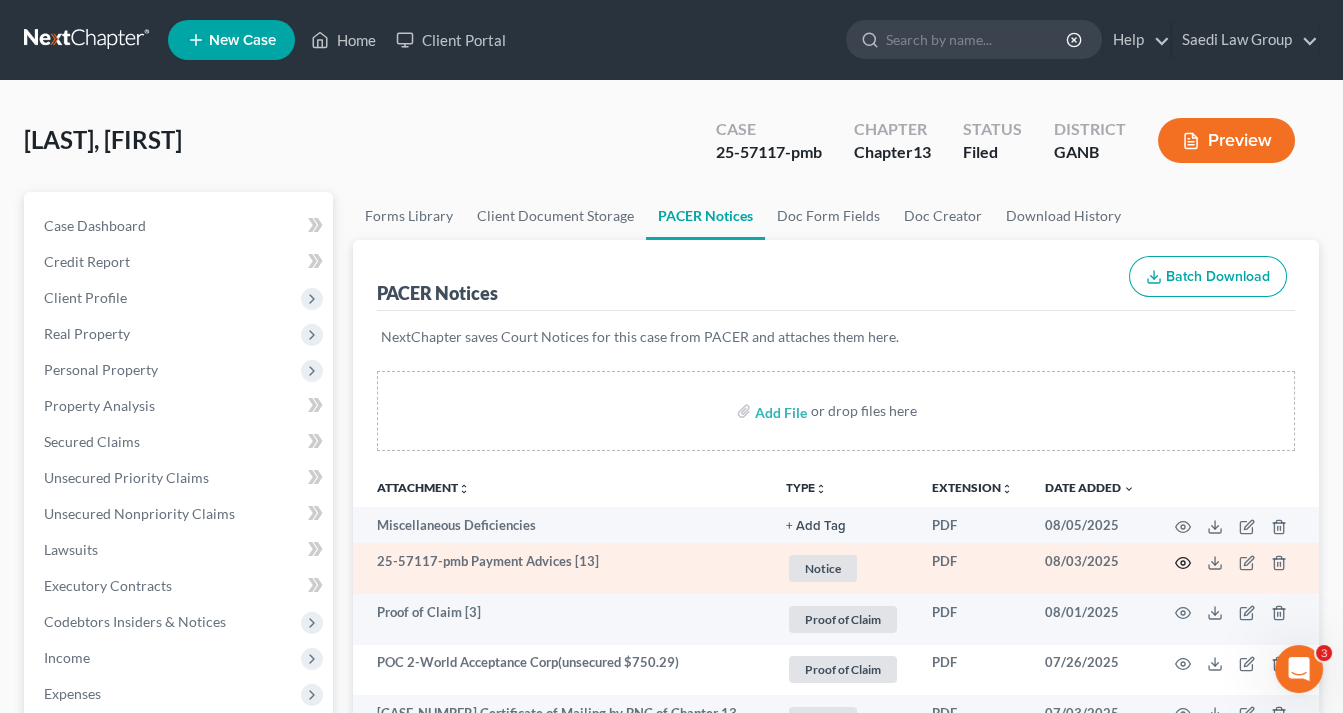 click 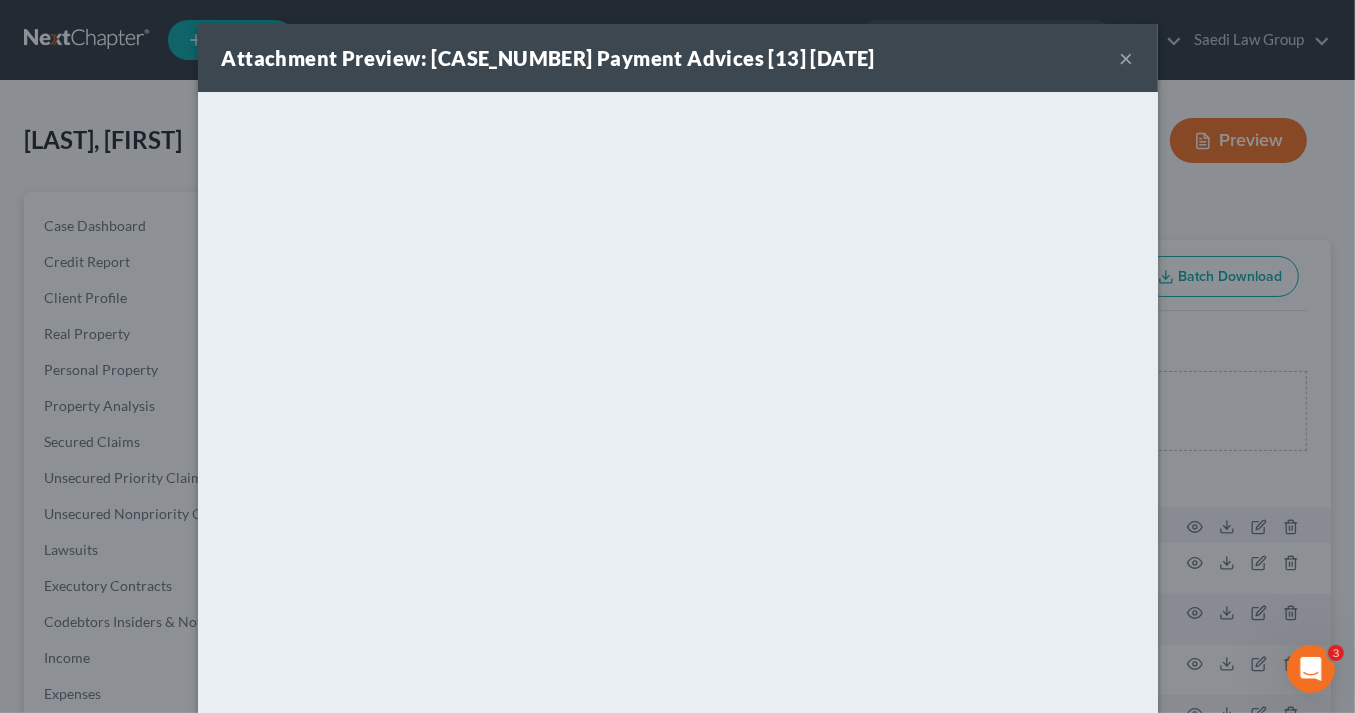 click on "×" at bounding box center (1127, 58) 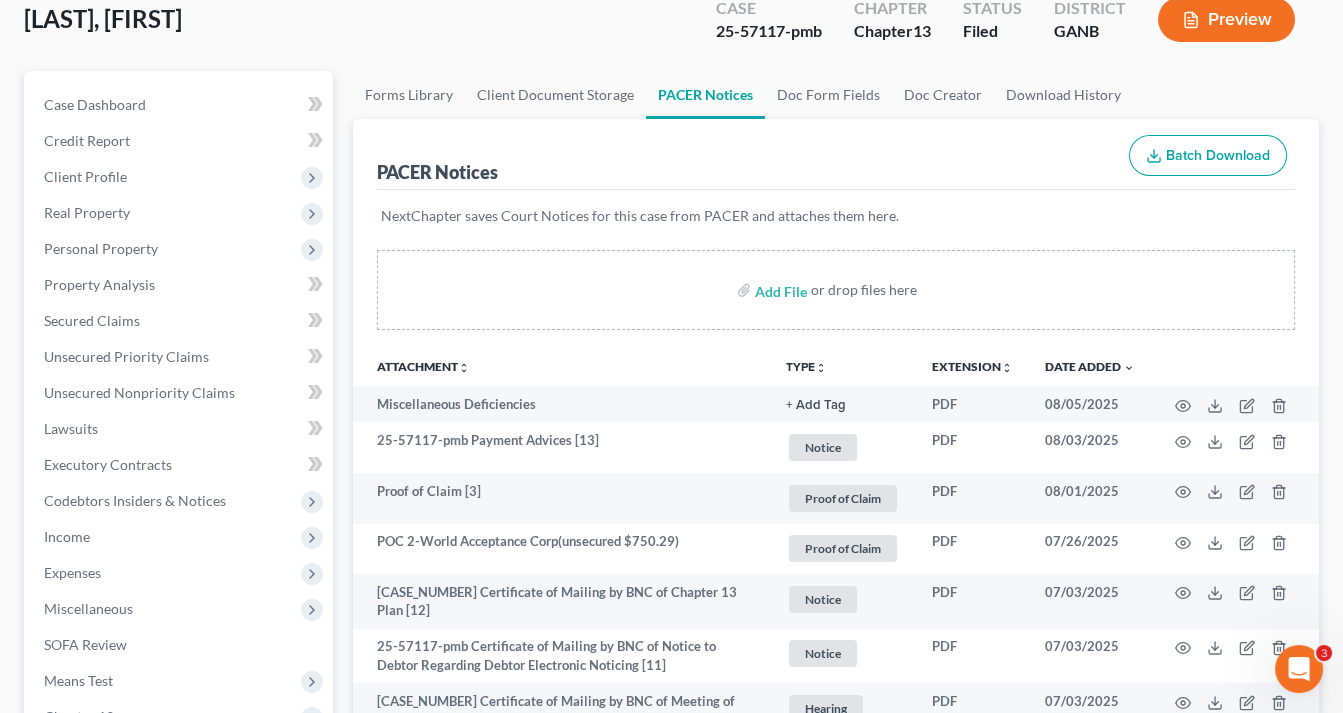 scroll, scrollTop: 240, scrollLeft: 0, axis: vertical 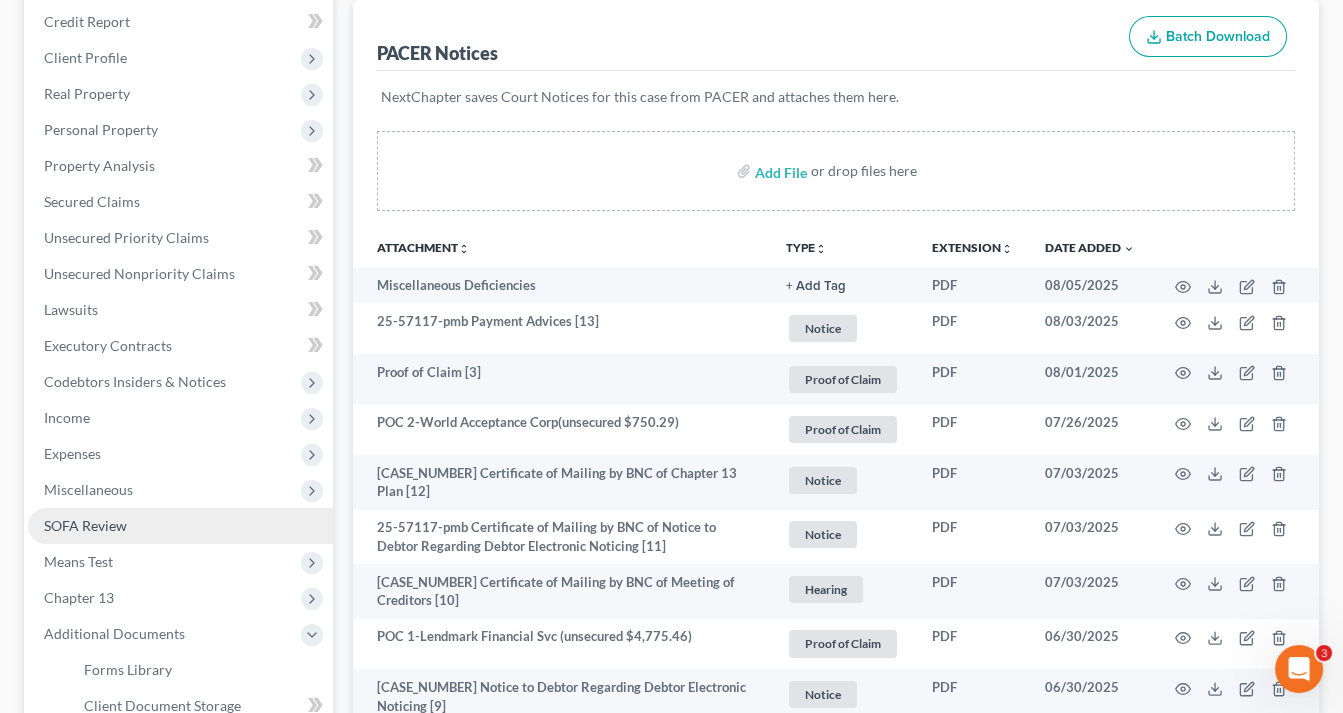 click on "SOFA Review" at bounding box center (85, 525) 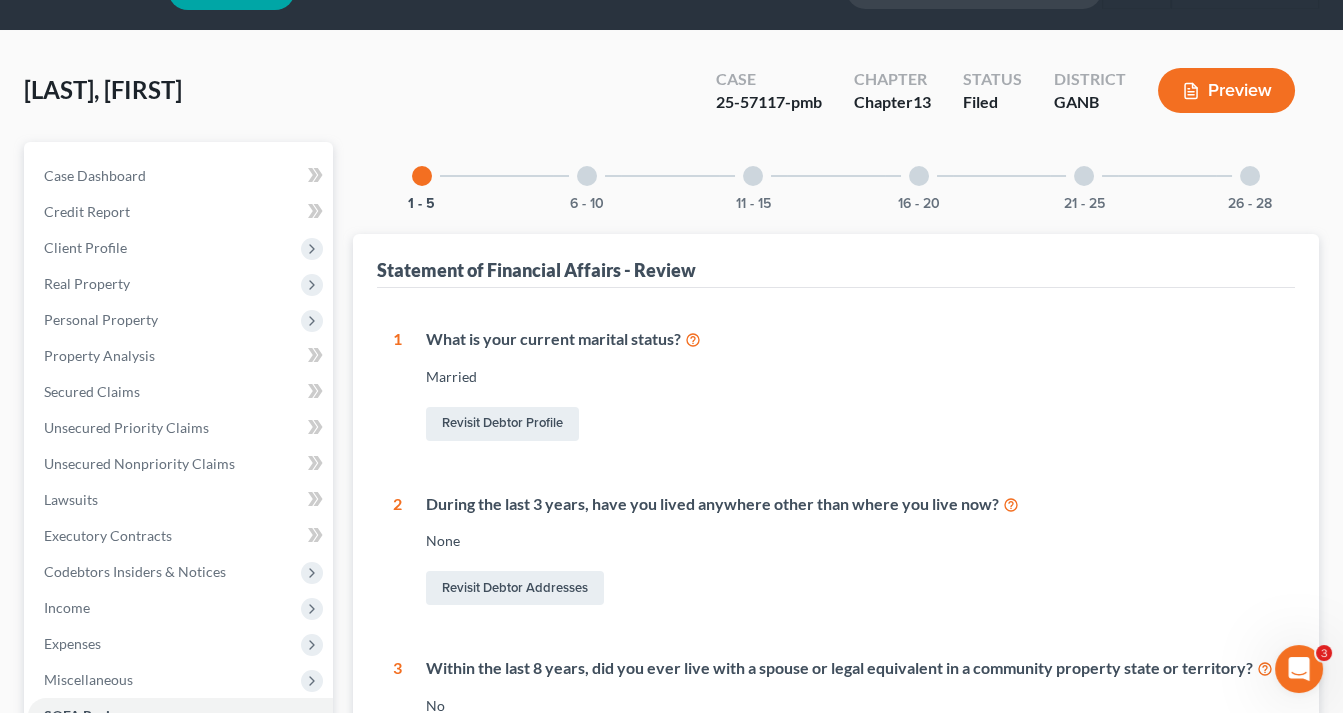 scroll, scrollTop: 0, scrollLeft: 0, axis: both 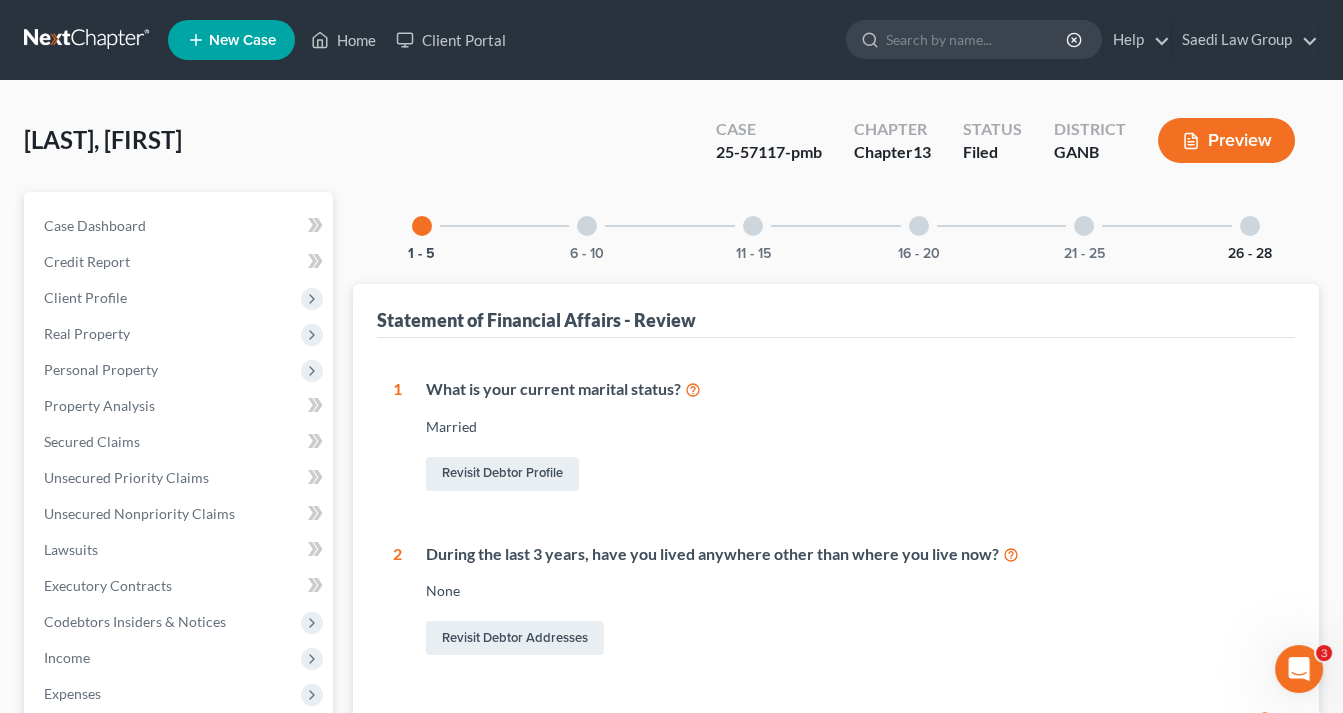 click on "26 - 28" at bounding box center (1250, 254) 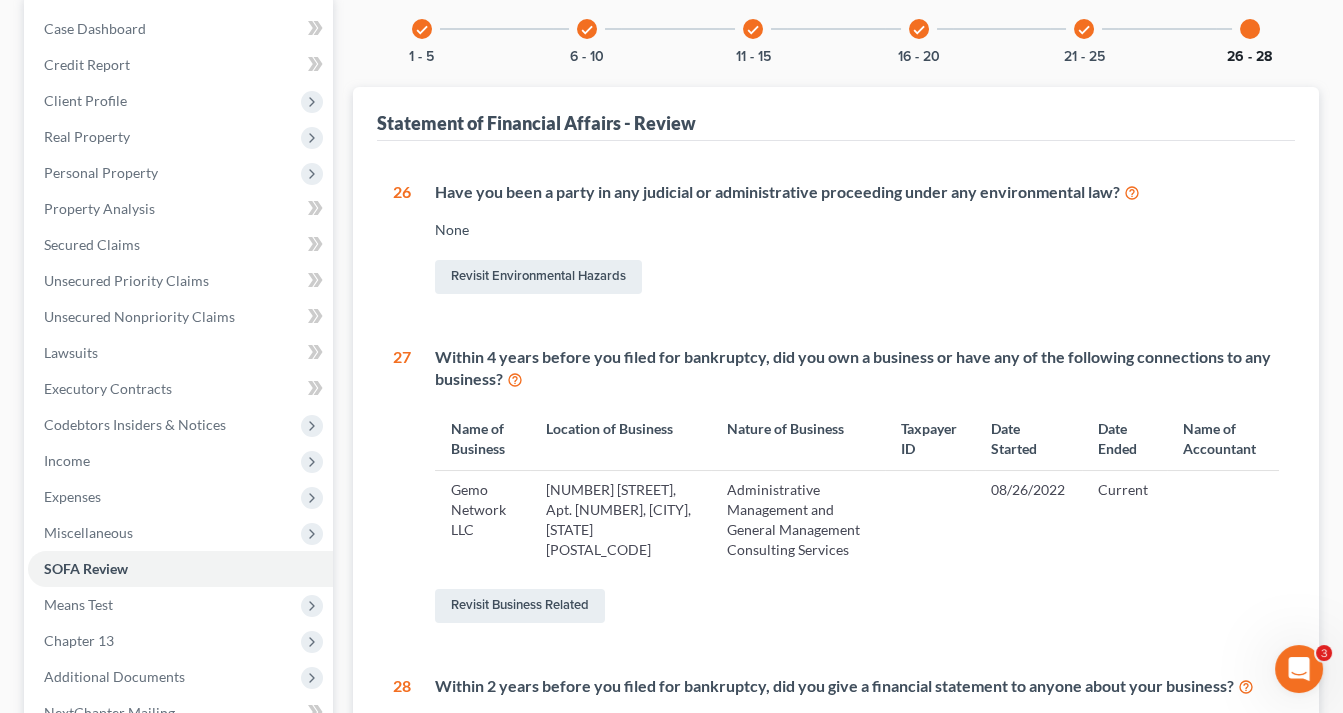 scroll, scrollTop: 320, scrollLeft: 0, axis: vertical 